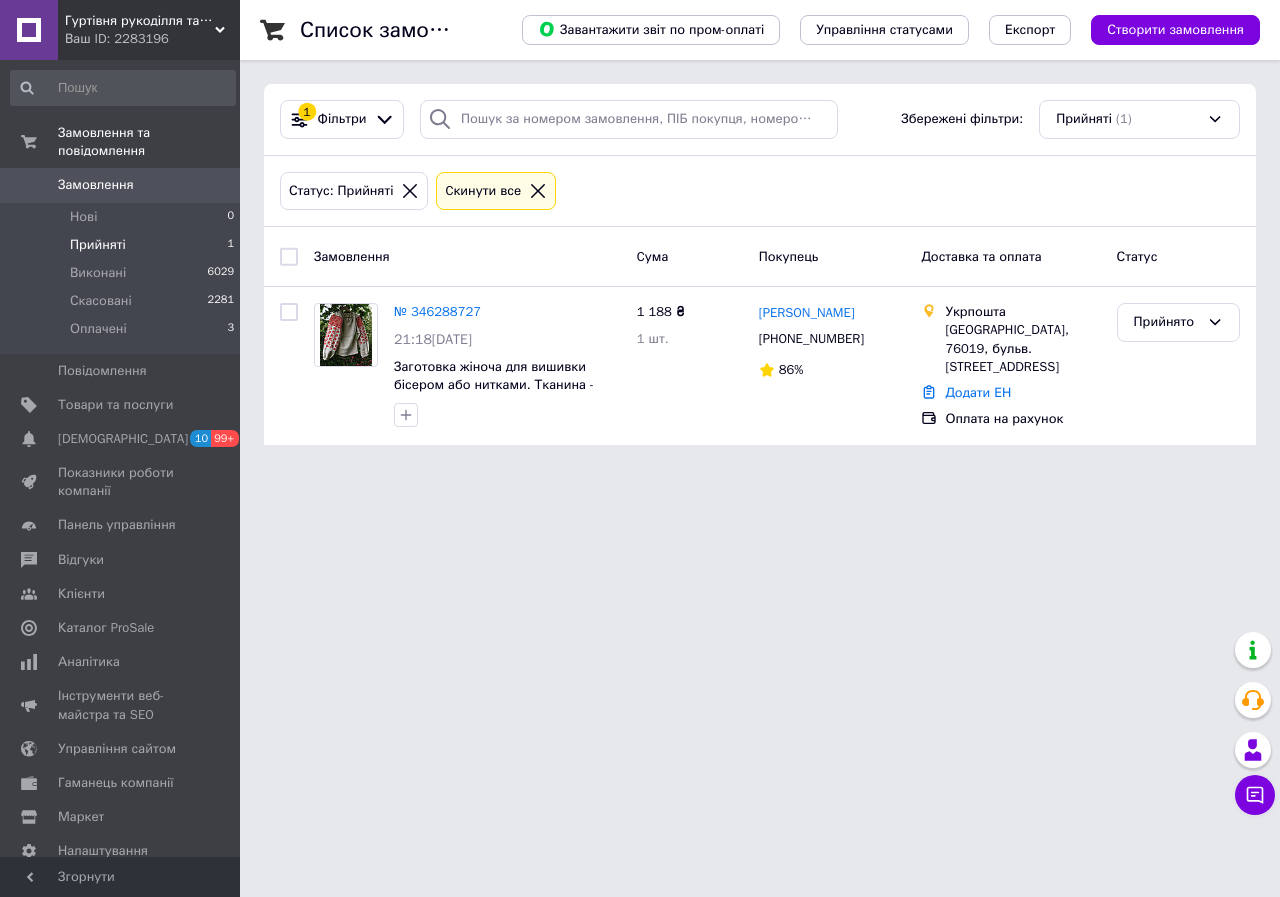 scroll, scrollTop: 0, scrollLeft: 0, axis: both 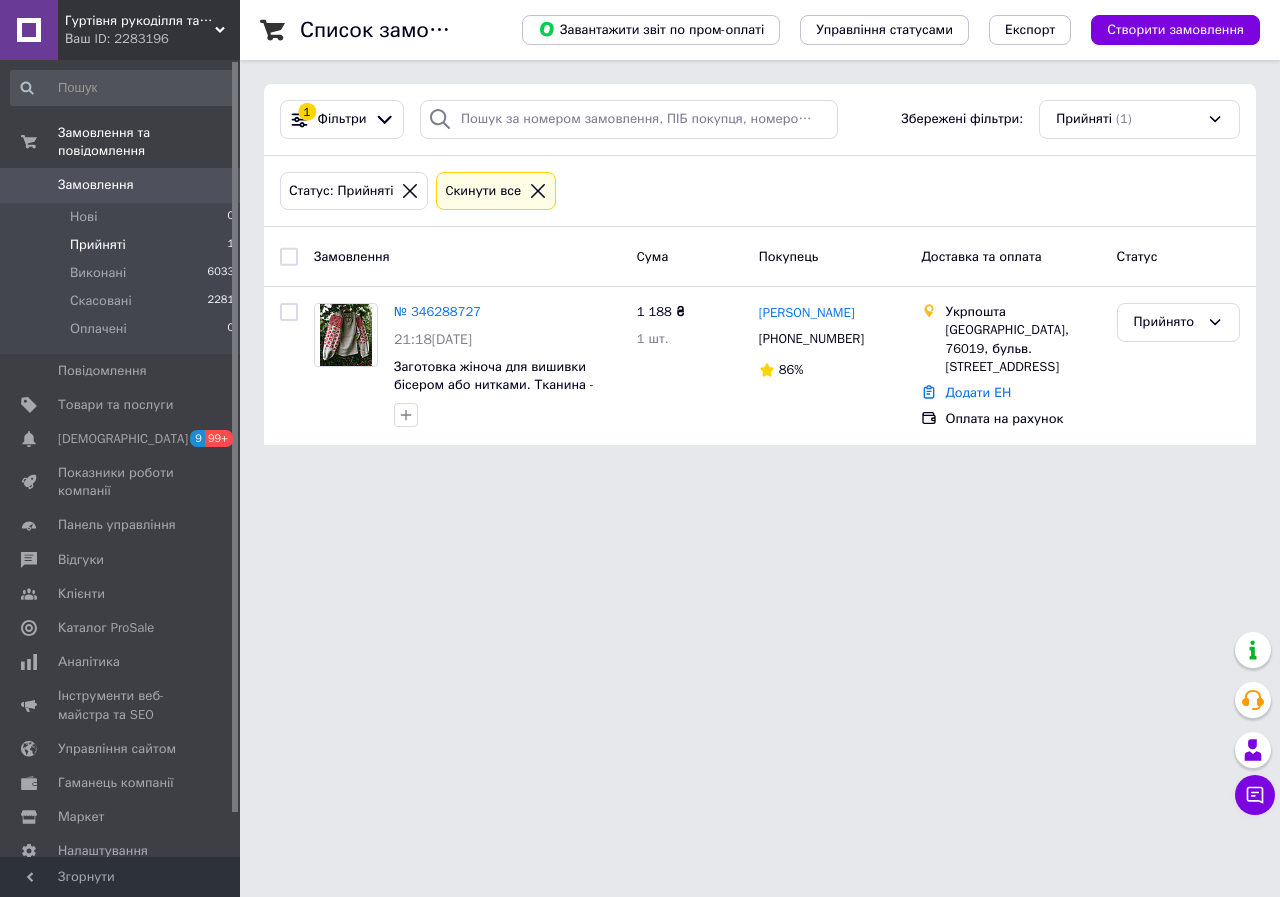 click on "Гуртівня рукоділля та декору "Т.Р.О.Н"" at bounding box center (140, 21) 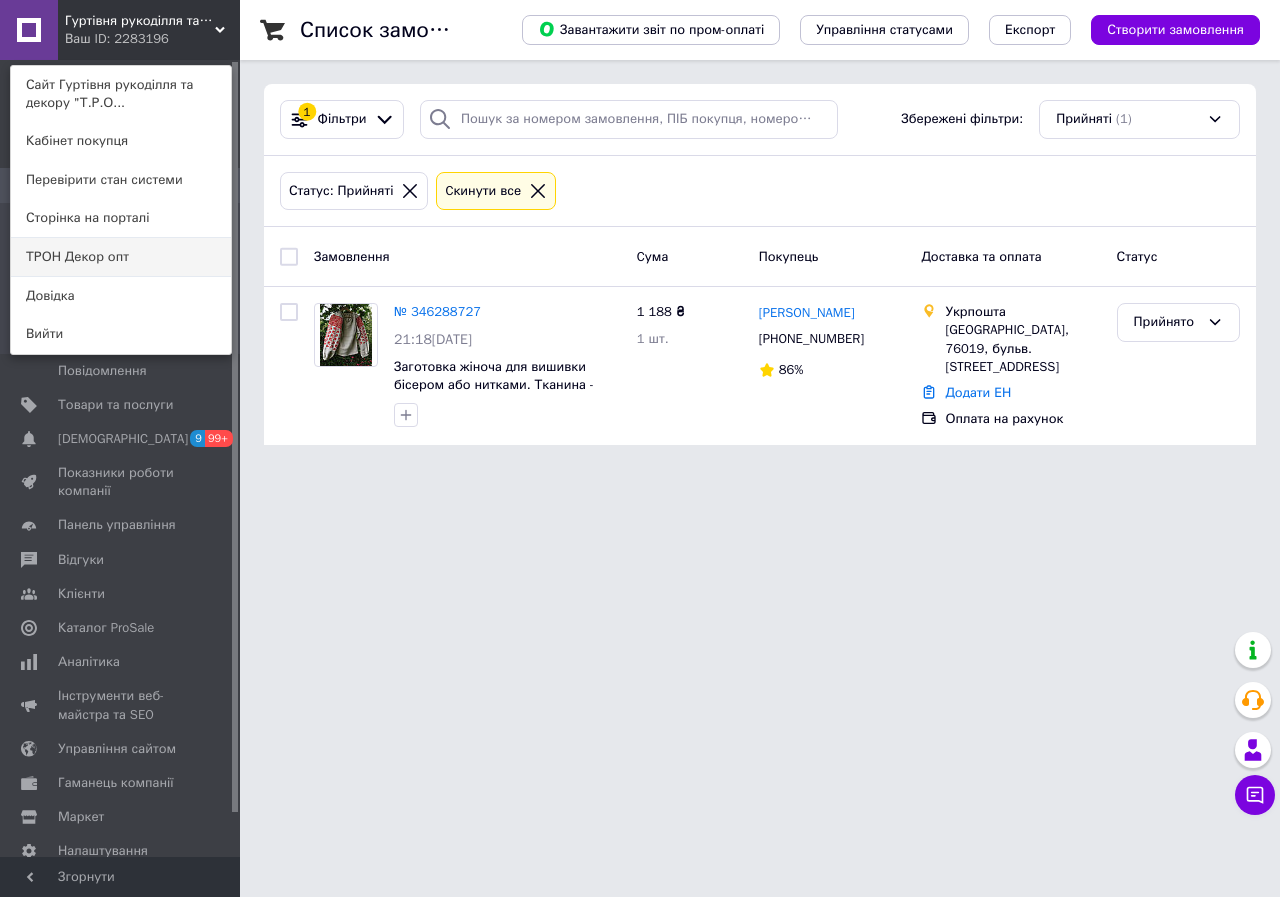 click on "ТРОН Декор опт" at bounding box center [121, 257] 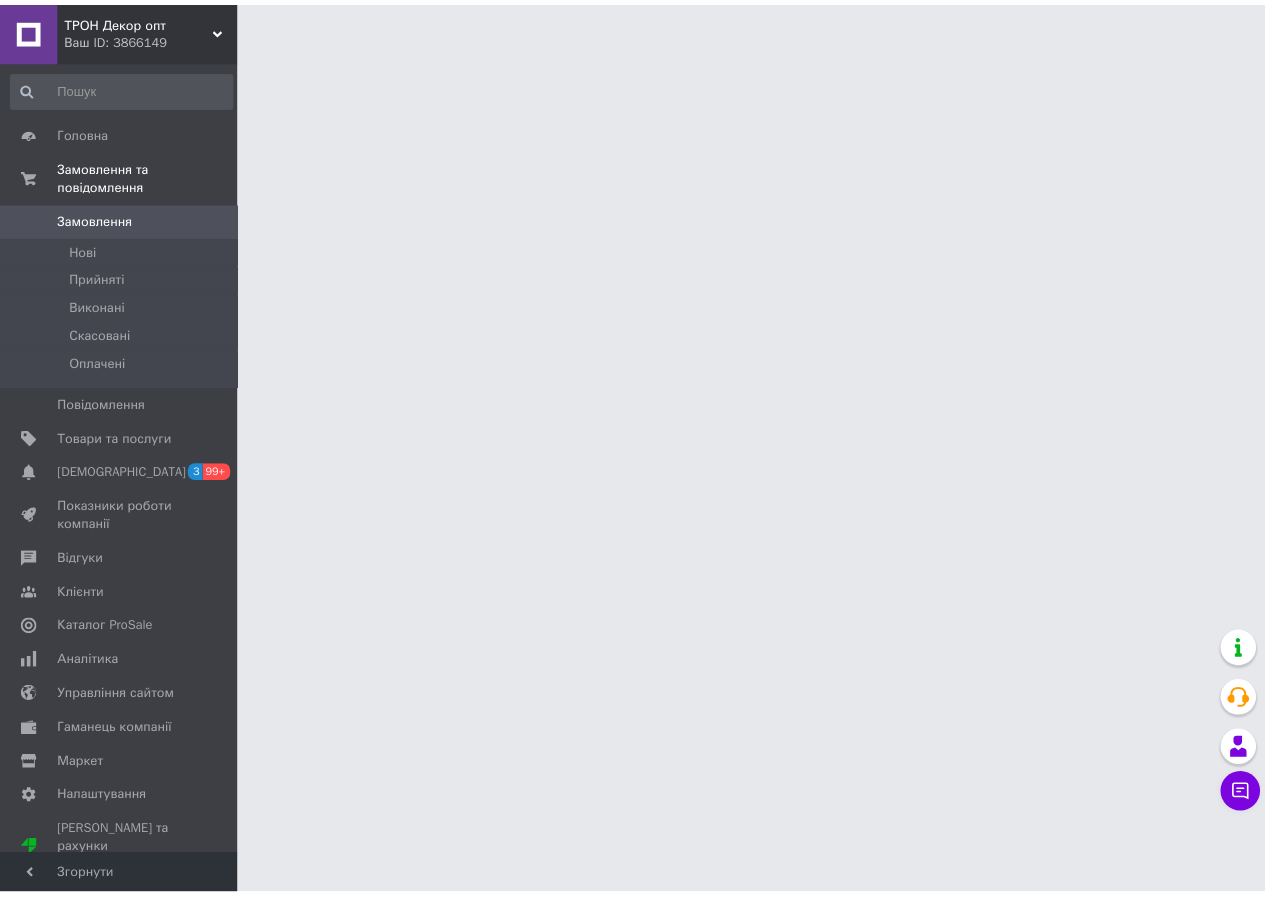 scroll, scrollTop: 0, scrollLeft: 0, axis: both 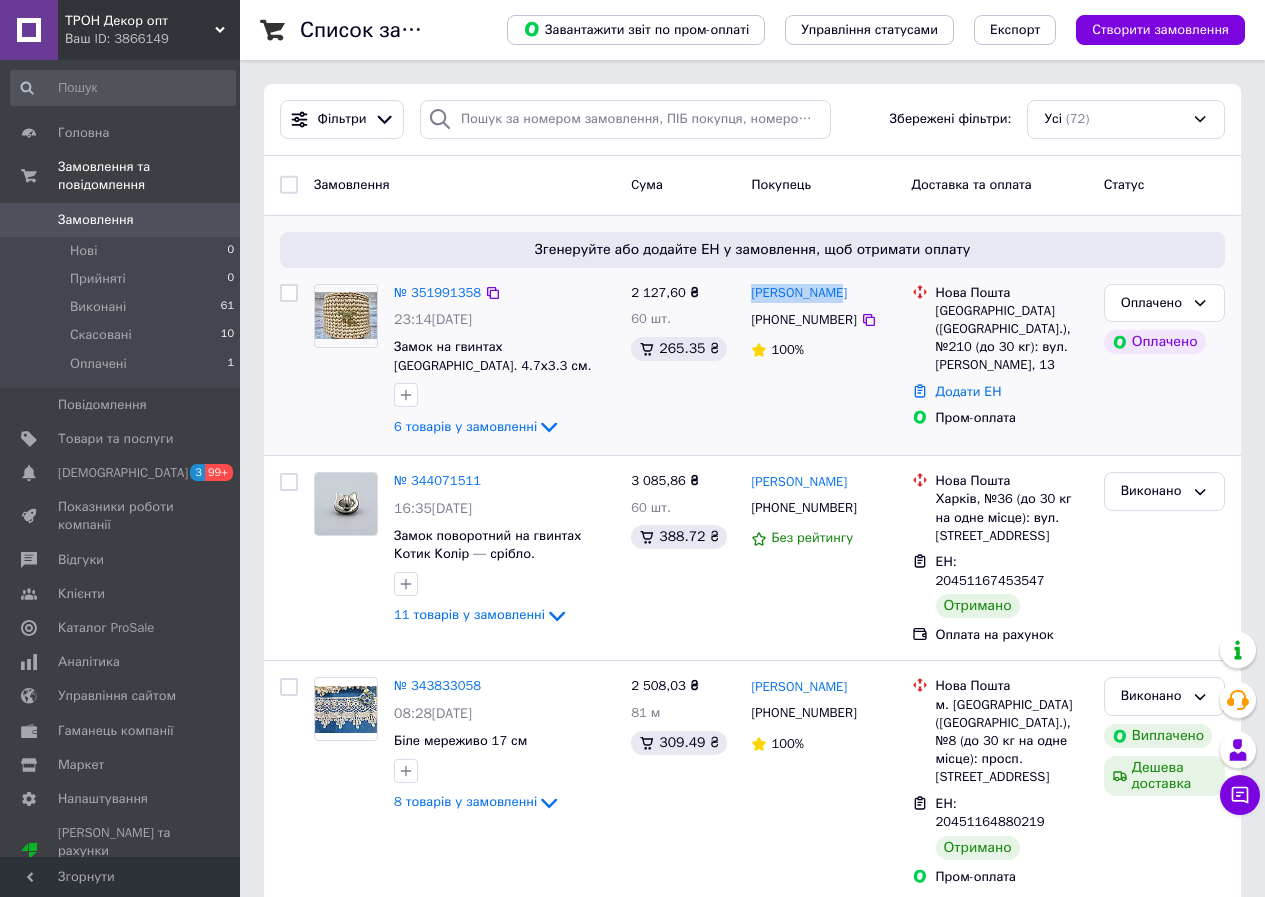 drag, startPoint x: 839, startPoint y: 285, endPoint x: 770, endPoint y: 282, distance: 69.065186 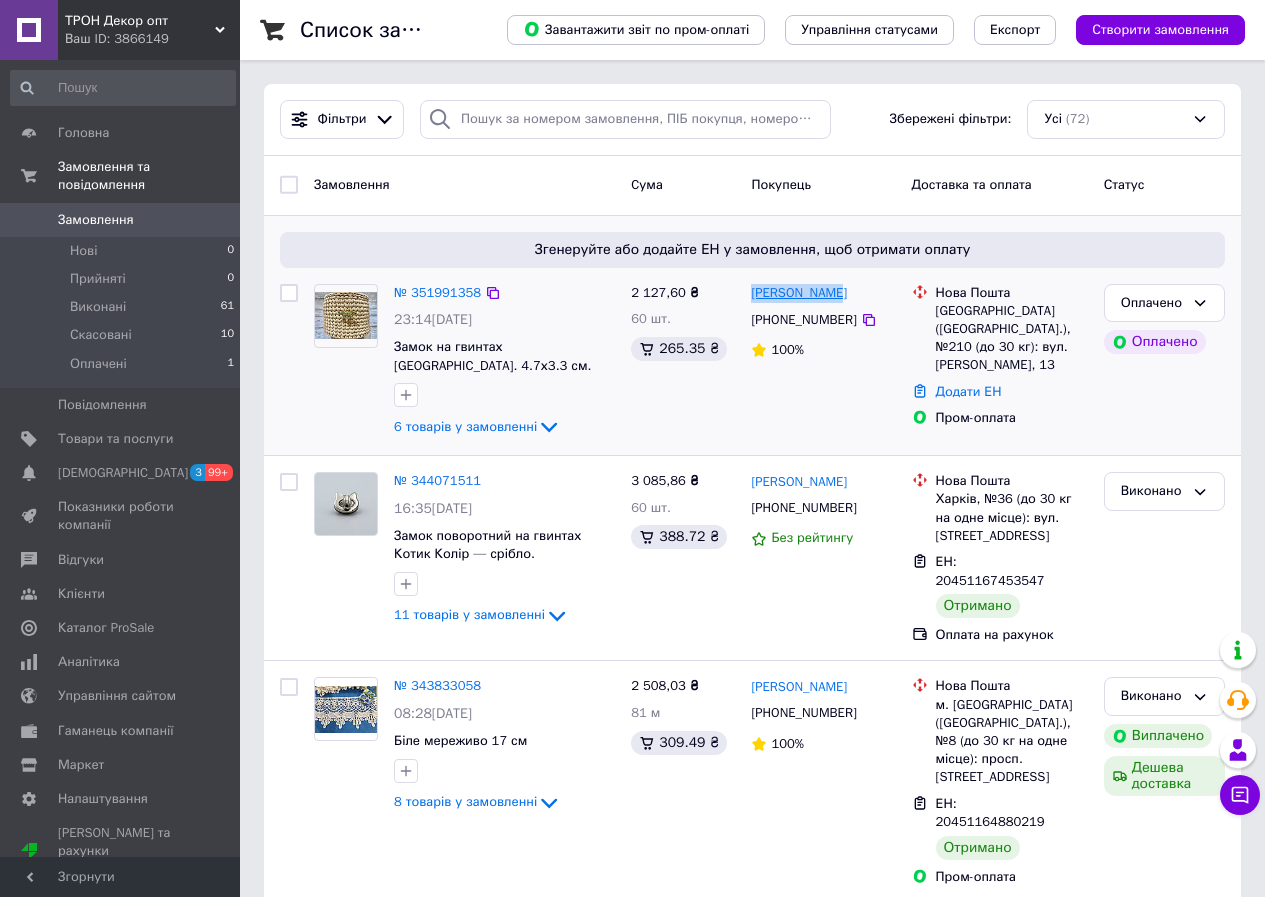copy on "Юлія Цілуйко" 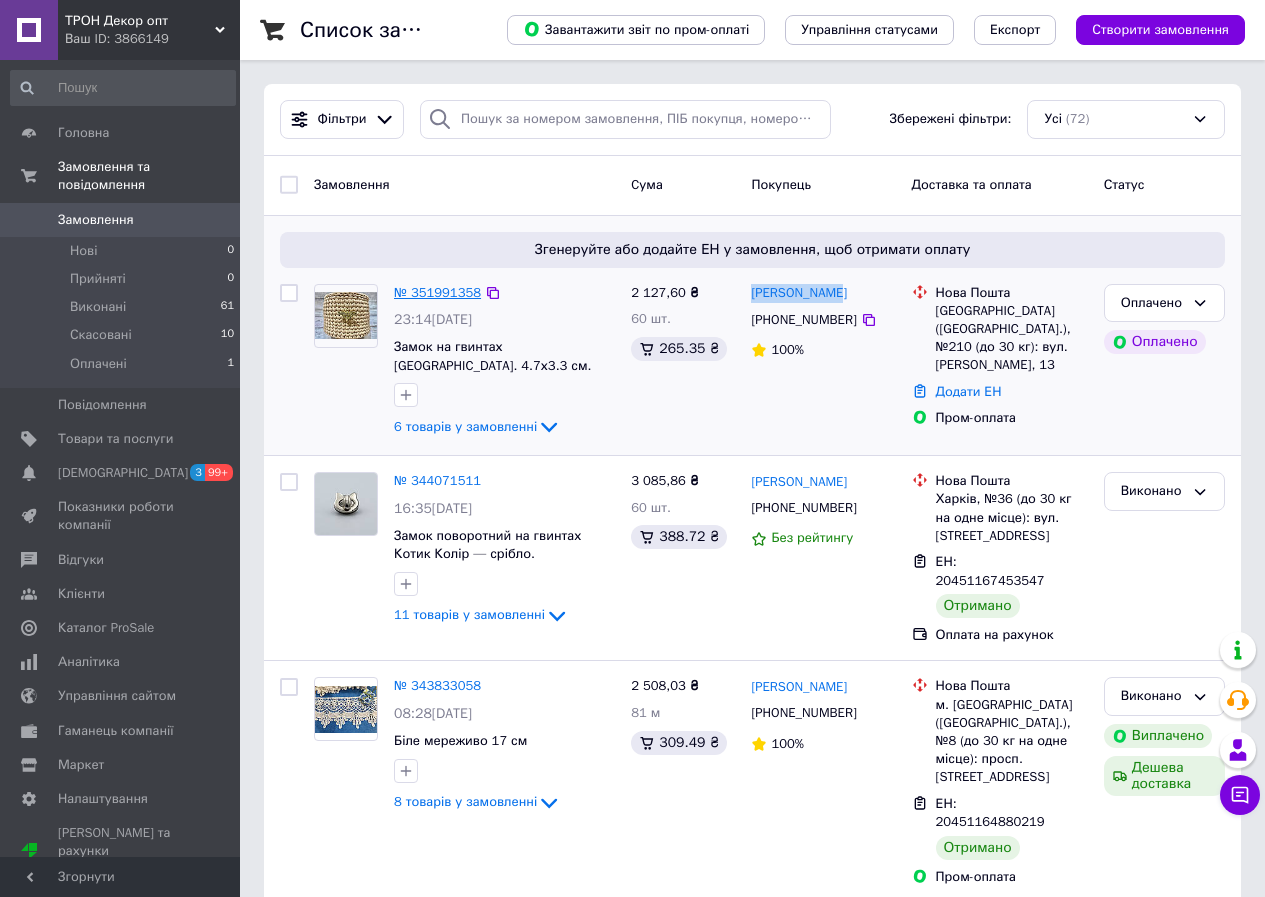 click on "№ 351991358" at bounding box center [437, 292] 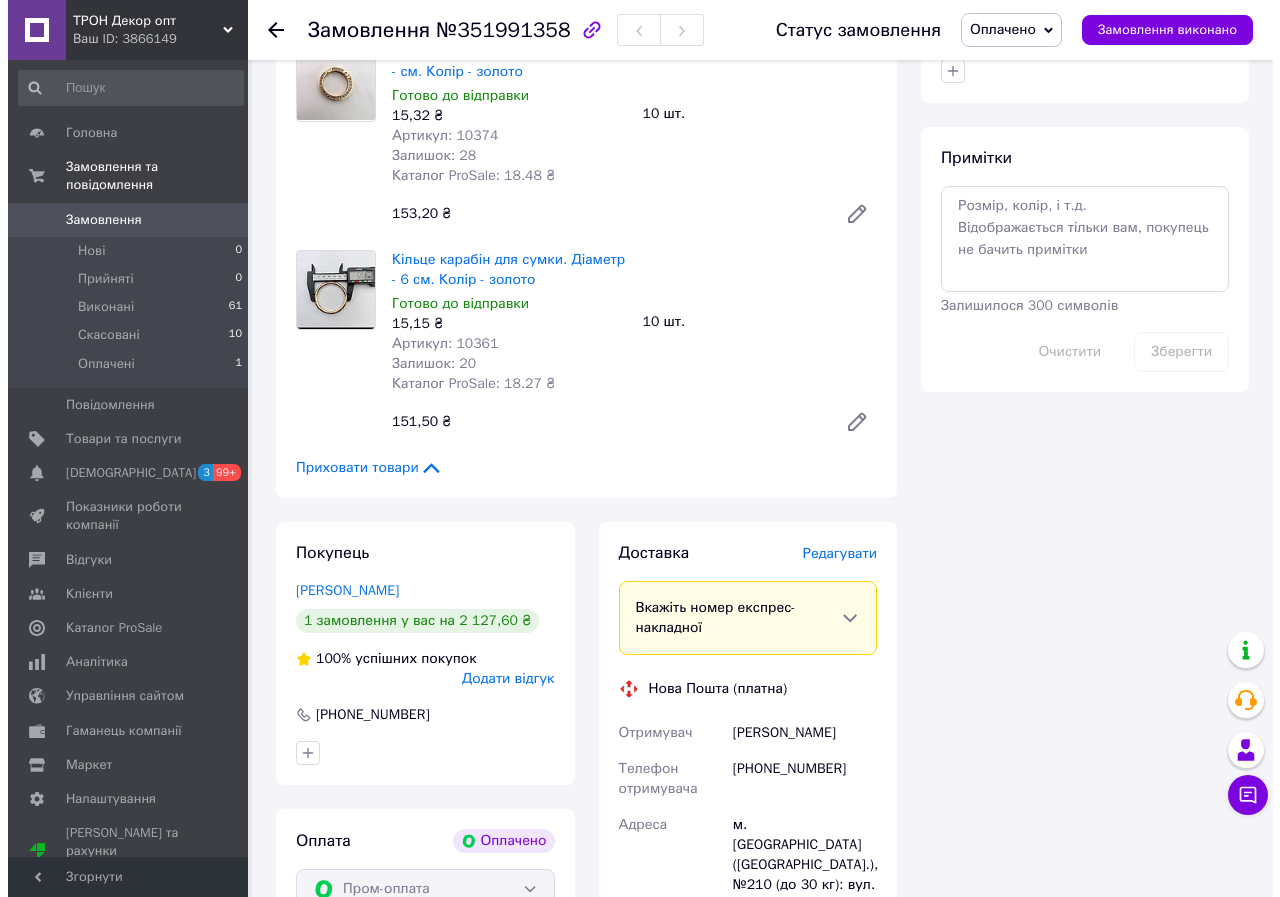 scroll, scrollTop: 1200, scrollLeft: 0, axis: vertical 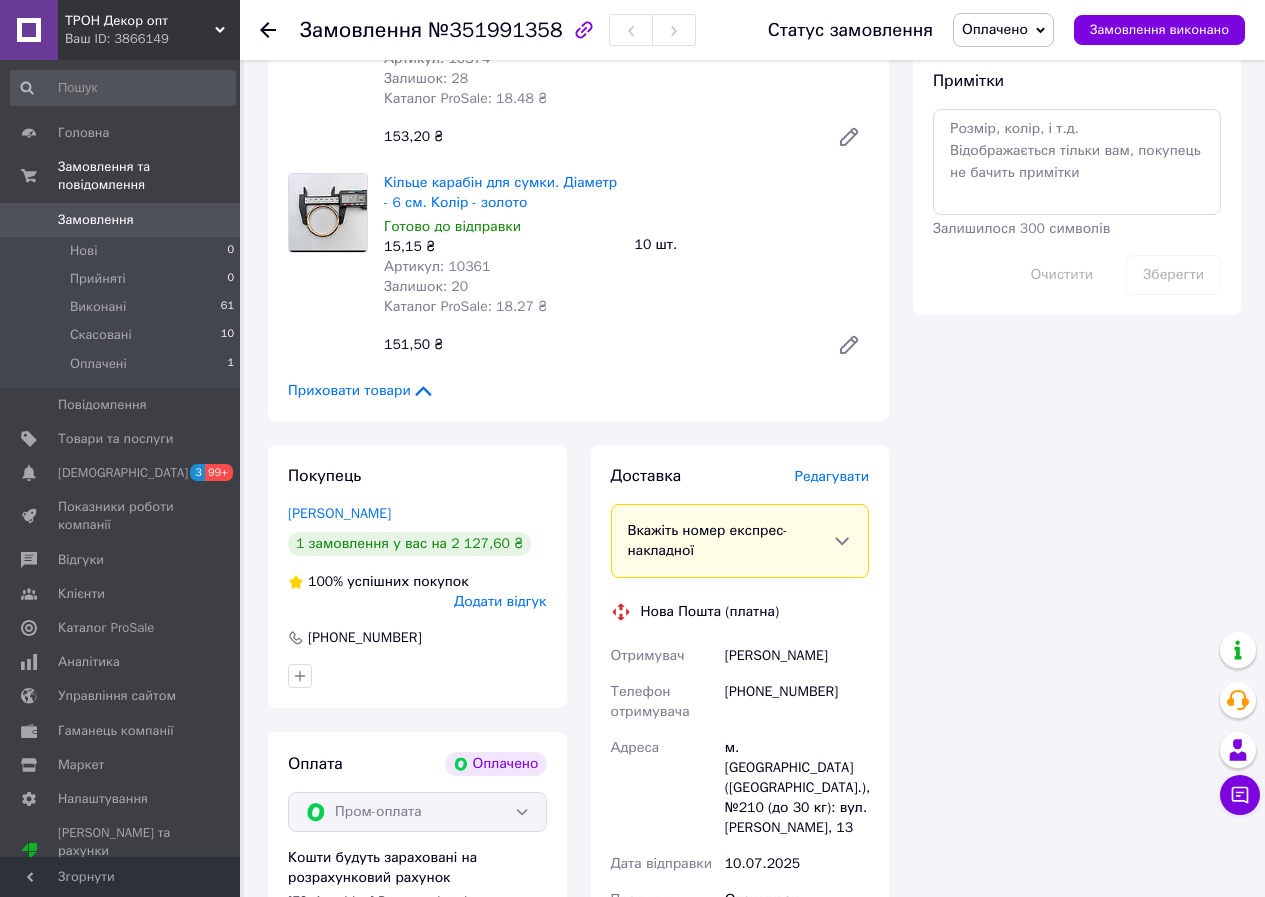click on "Редагувати" at bounding box center [832, 476] 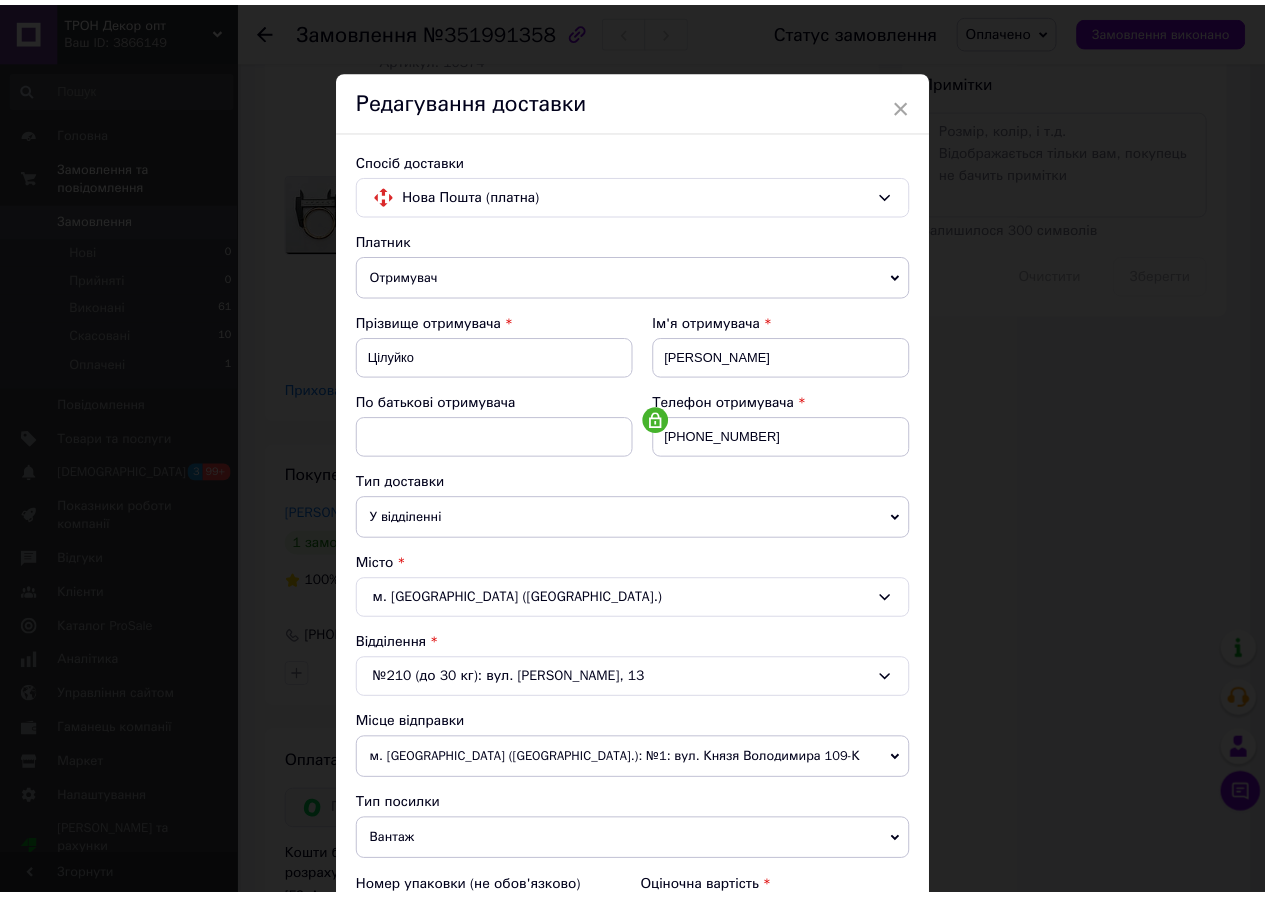 scroll, scrollTop: 431, scrollLeft: 0, axis: vertical 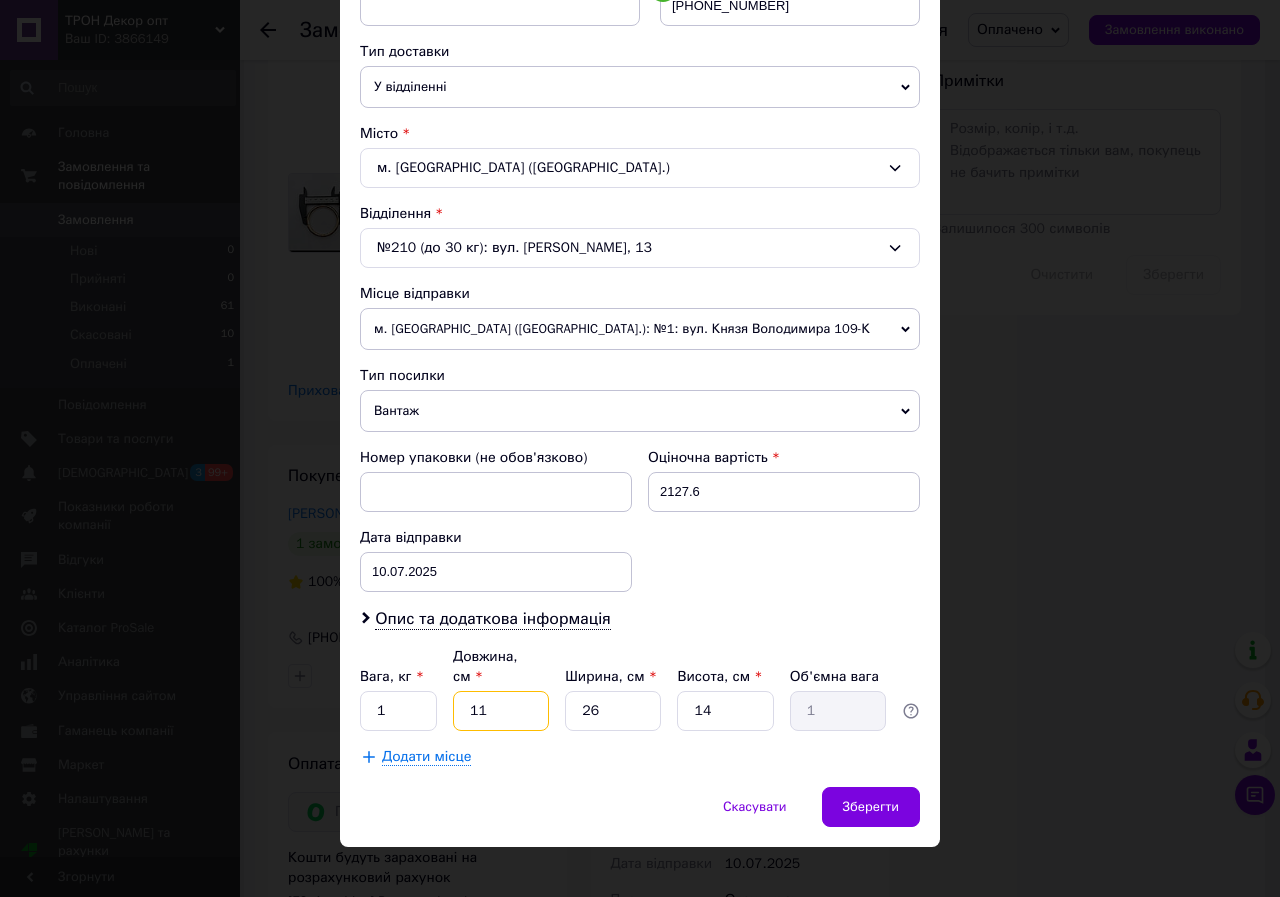 drag, startPoint x: 490, startPoint y: 690, endPoint x: 465, endPoint y: 696, distance: 25.70992 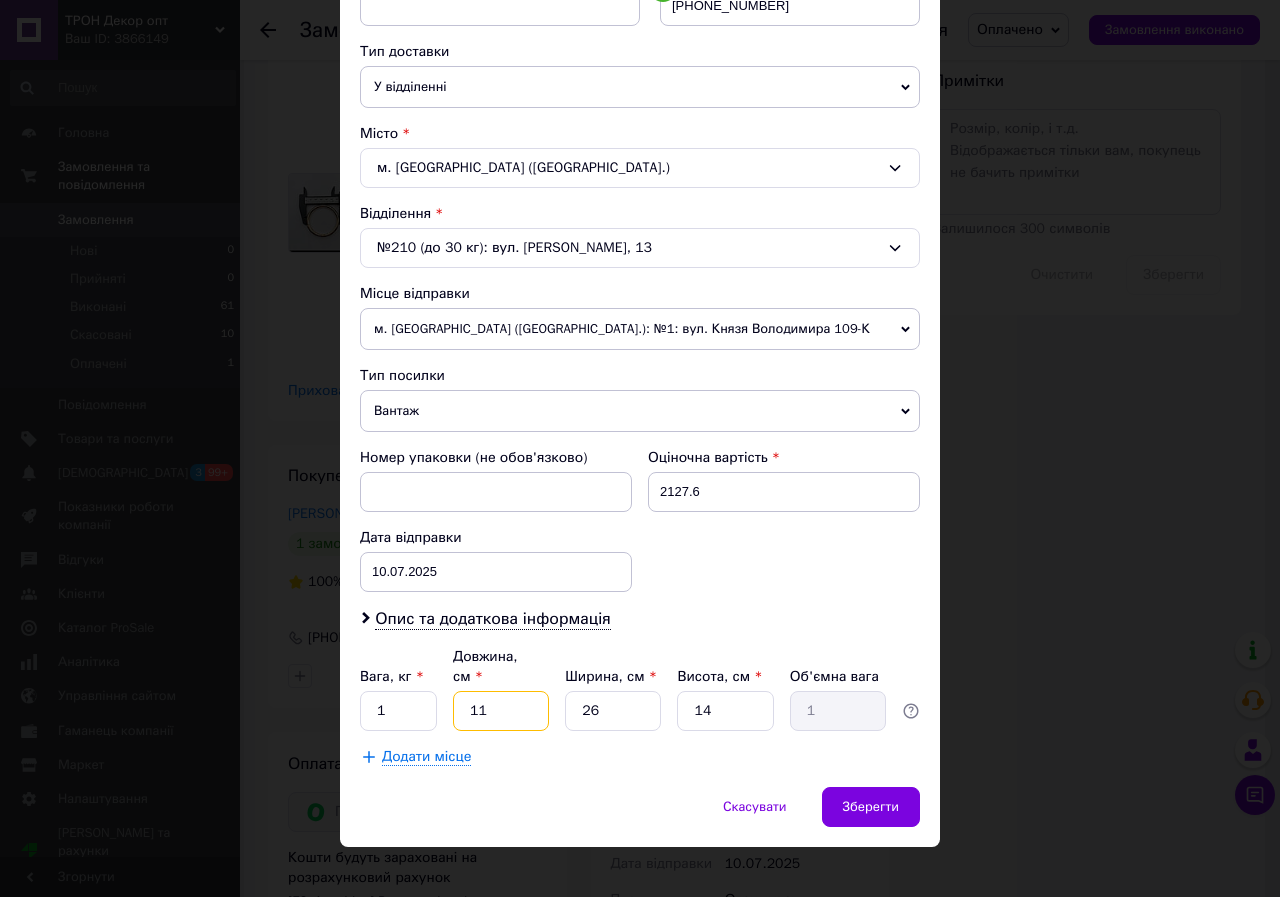 click on "11" at bounding box center [501, 711] 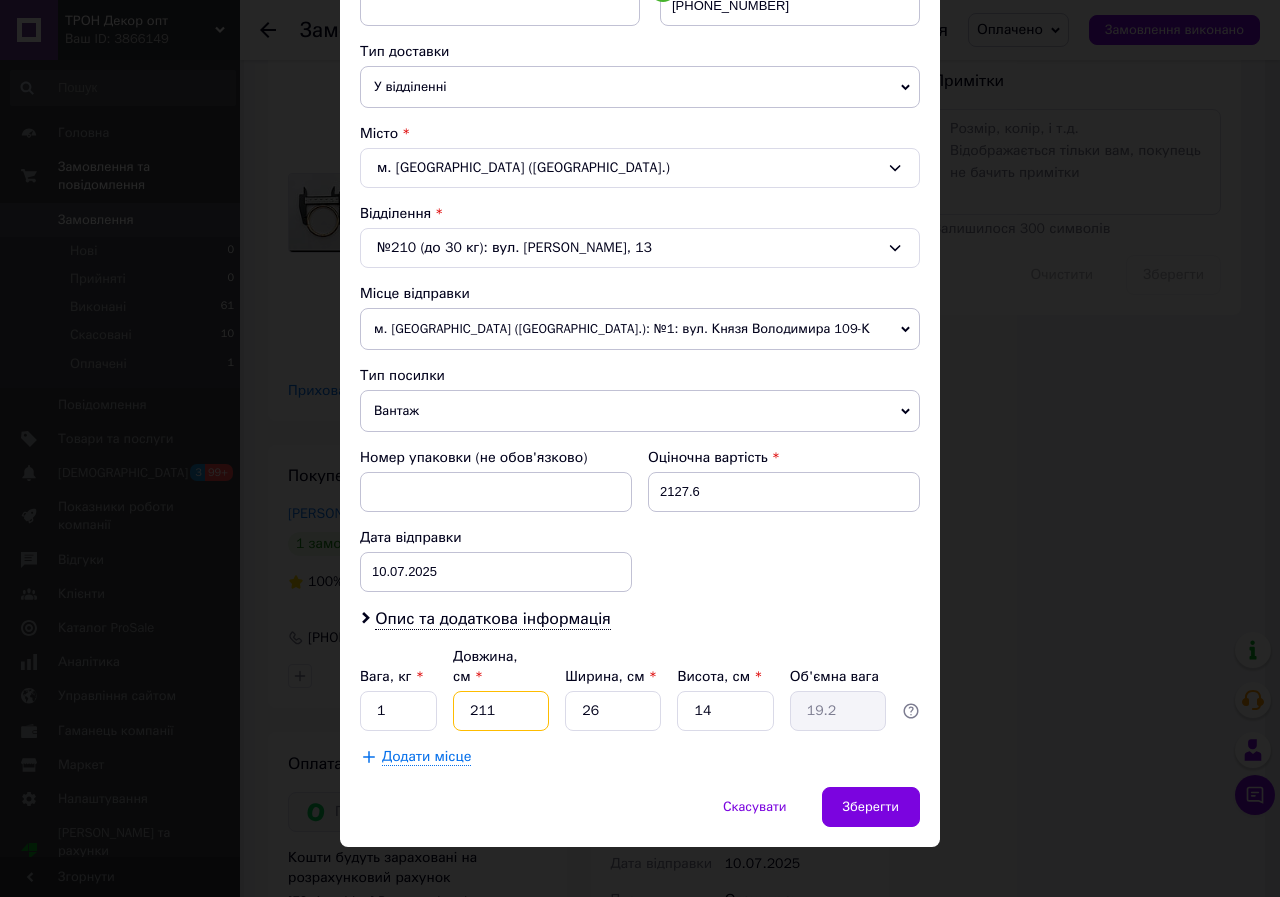 type on "2311" 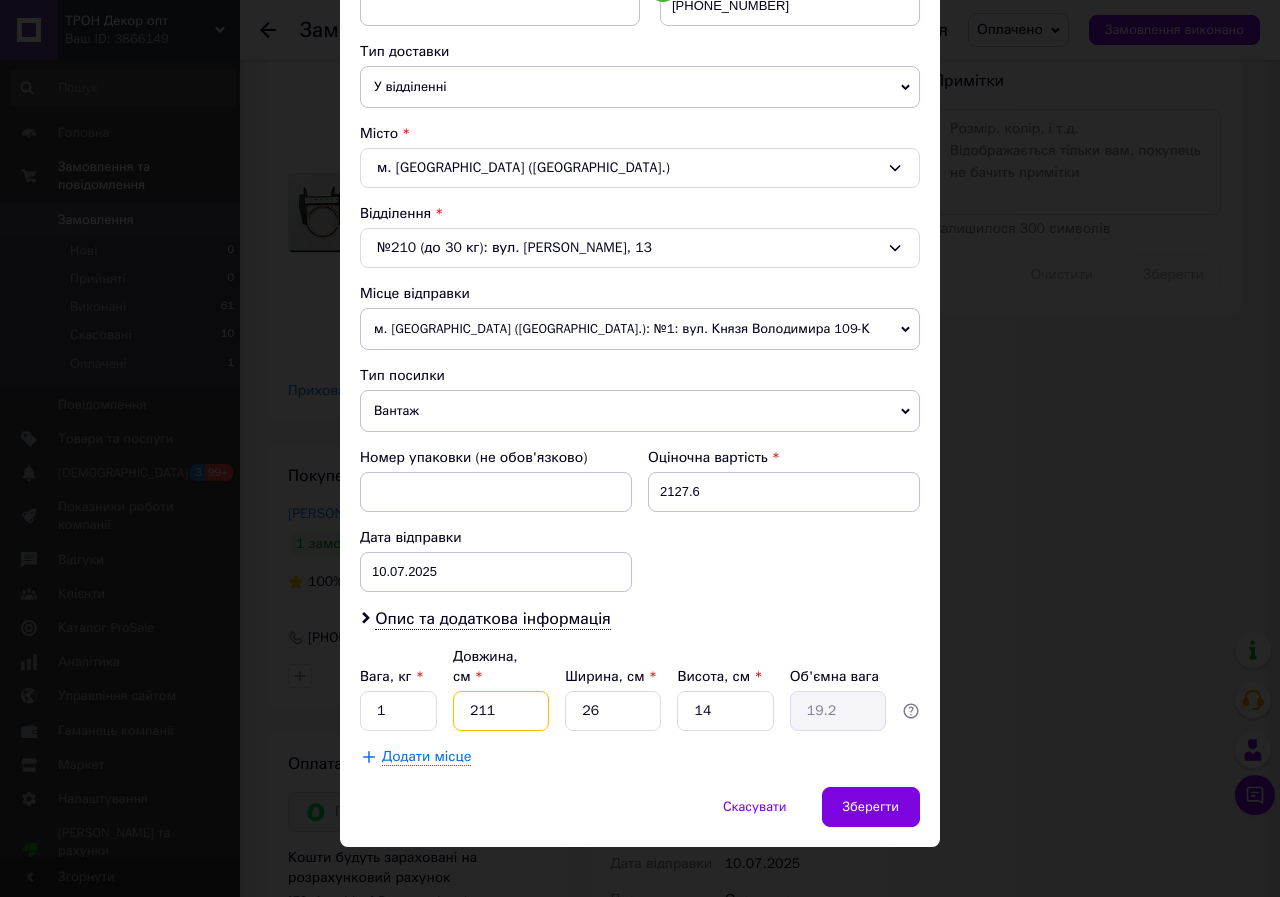 type on "210.3" 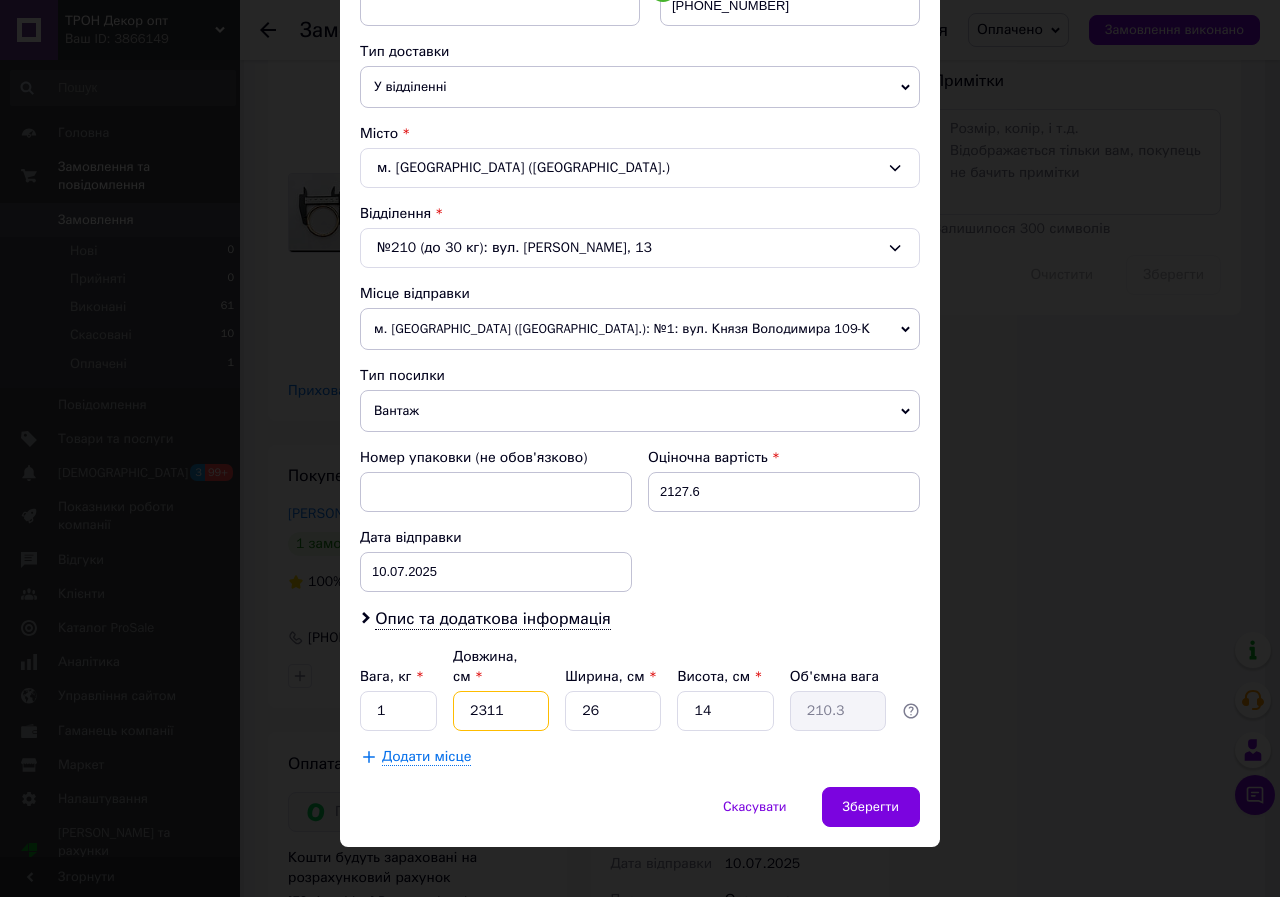 type on "2311" 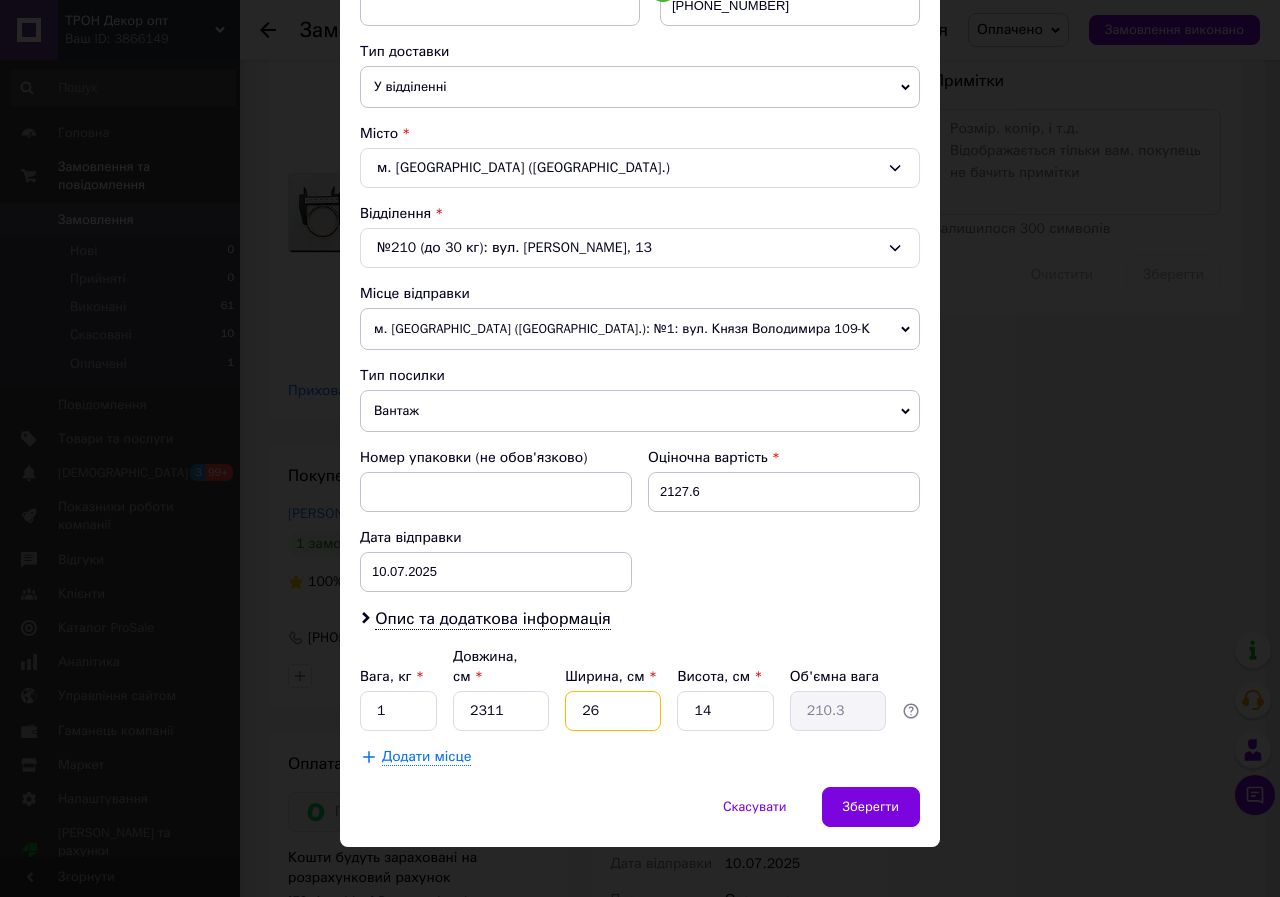 type on "2" 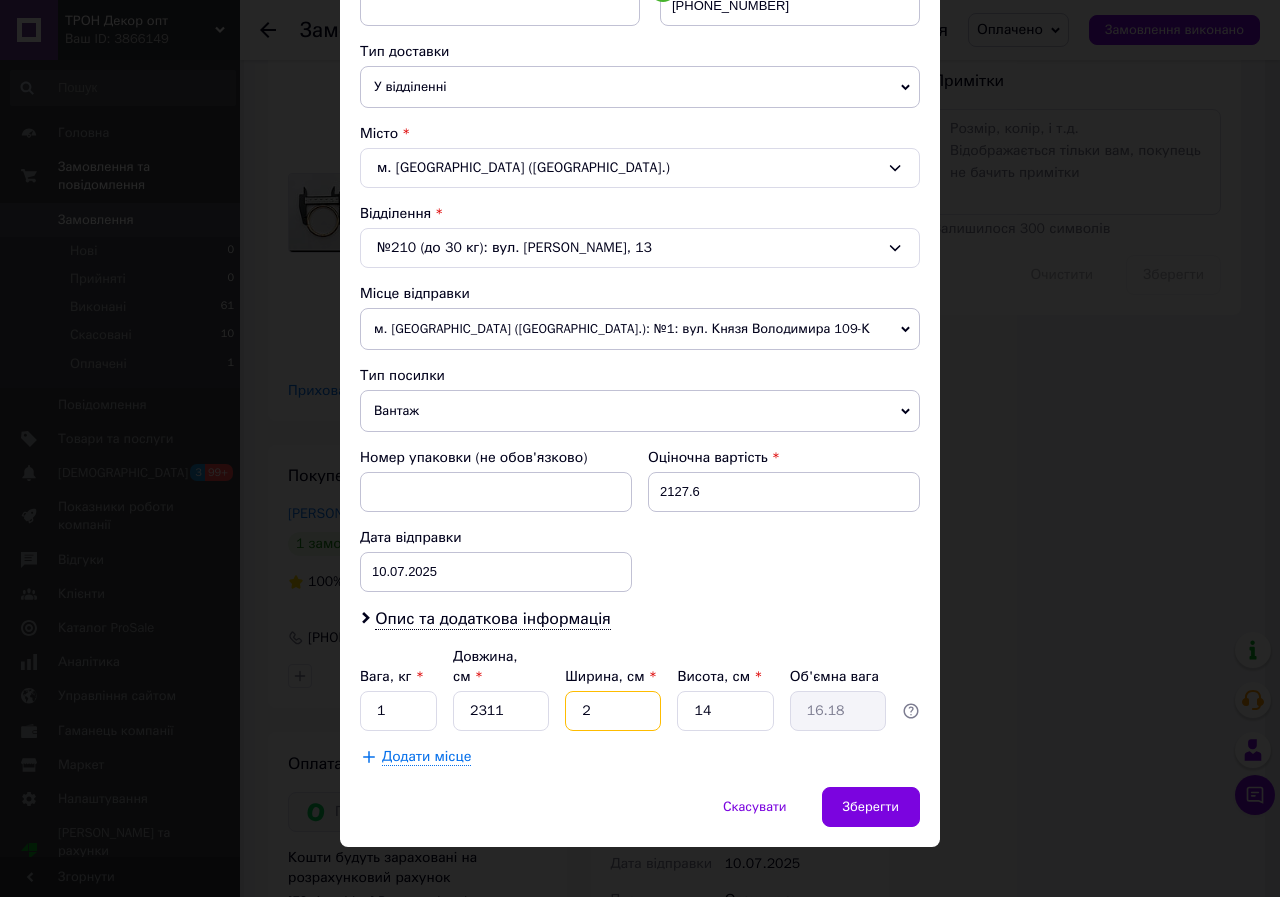 type on "25" 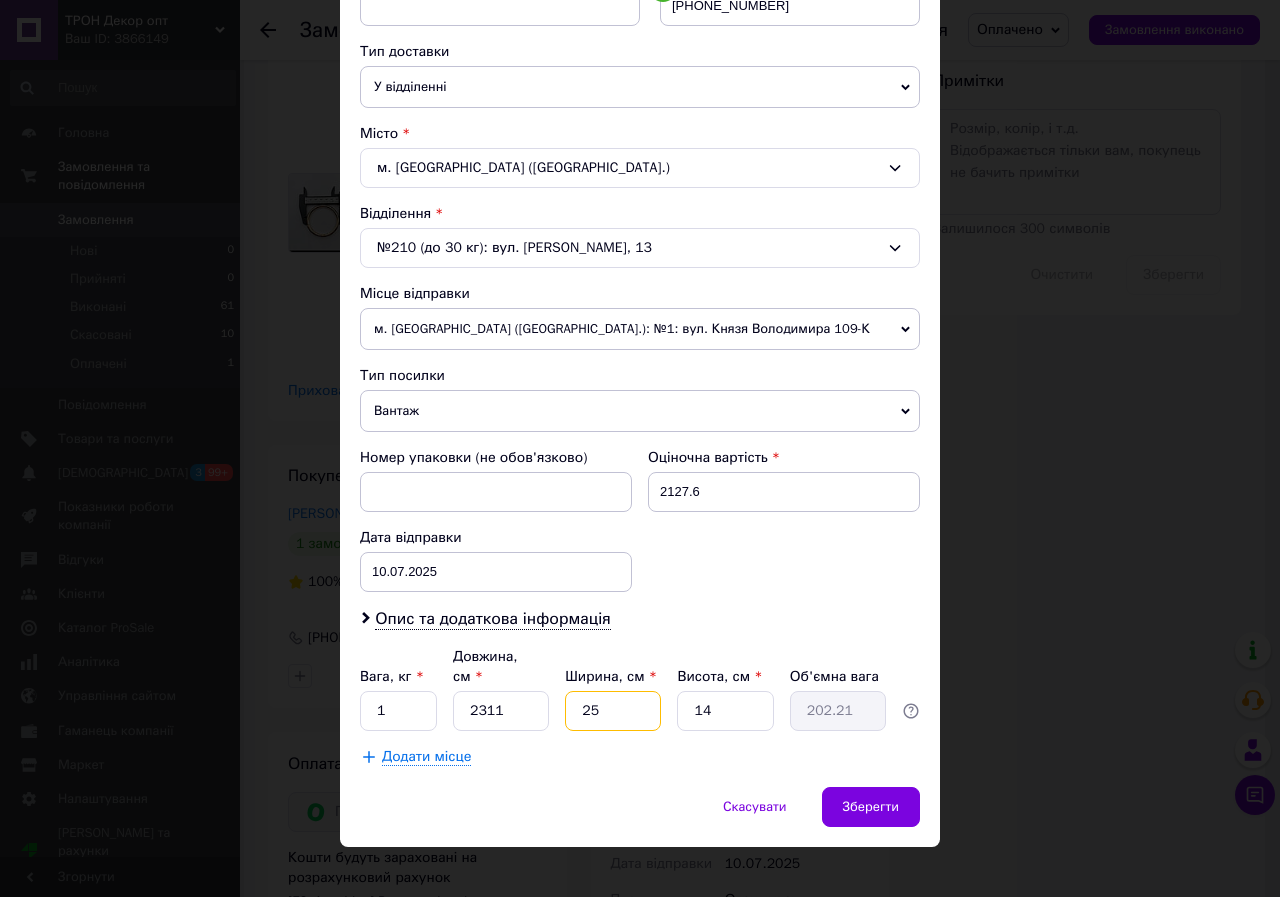 type on "25" 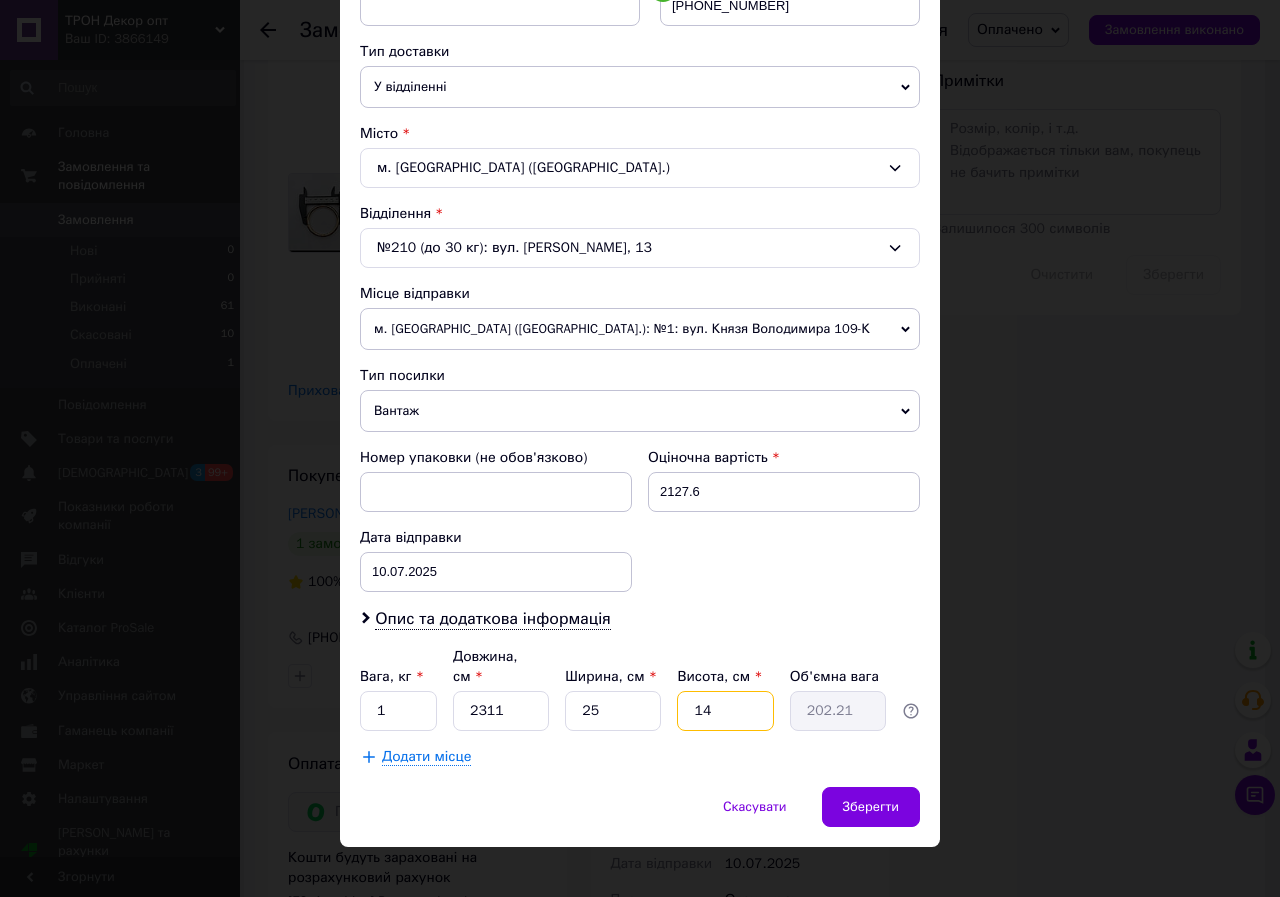 type on "4" 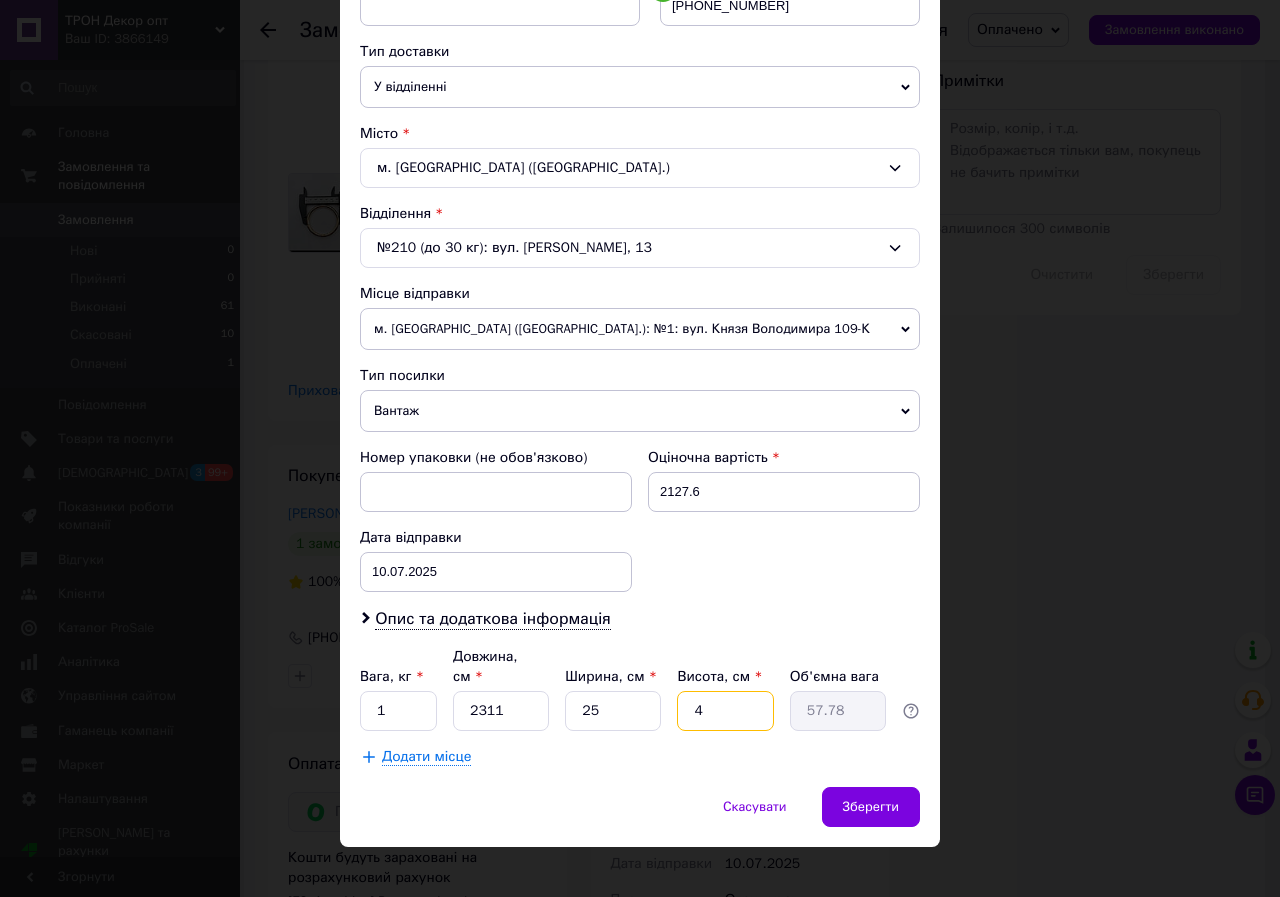 type on "4" 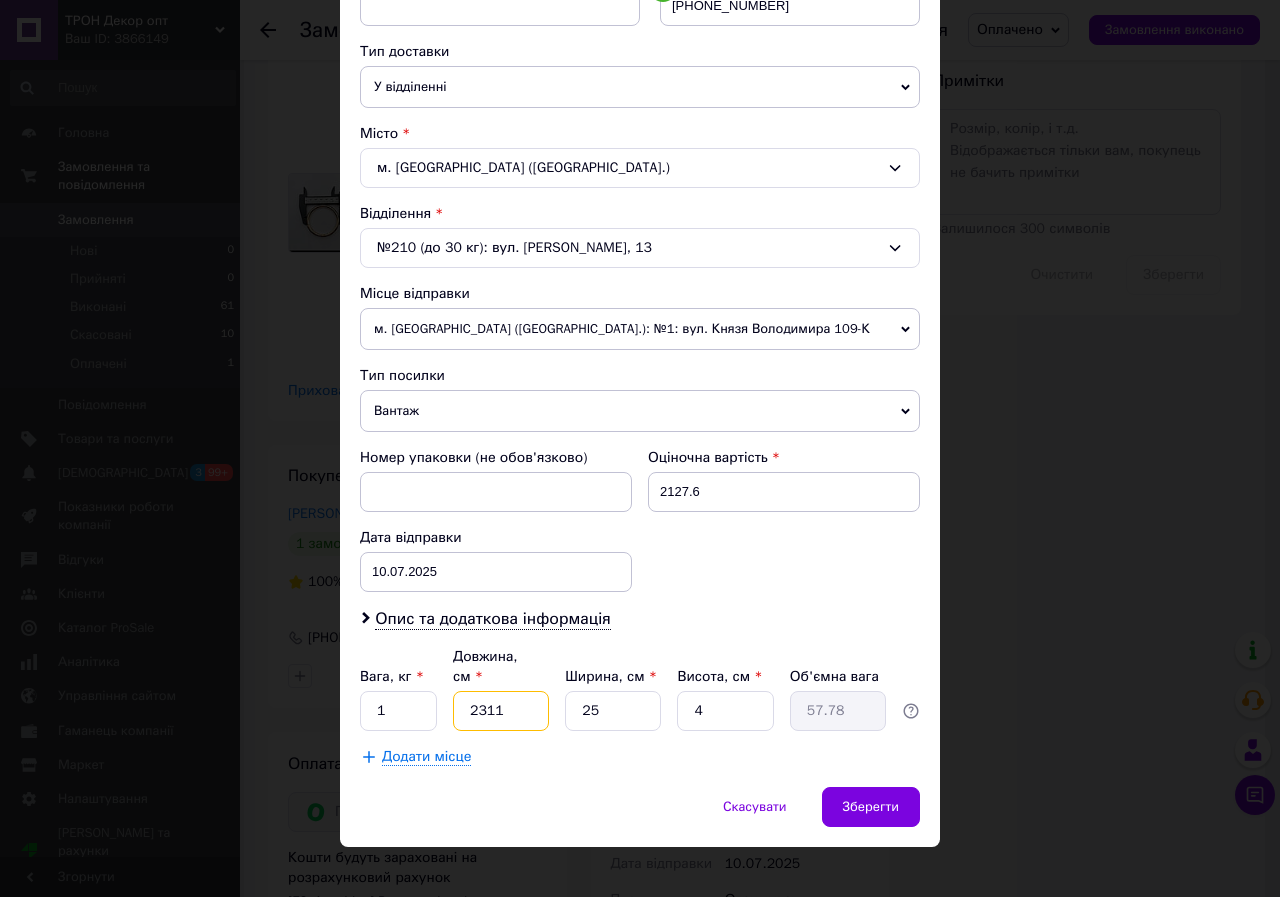 click on "2311" at bounding box center (501, 711) 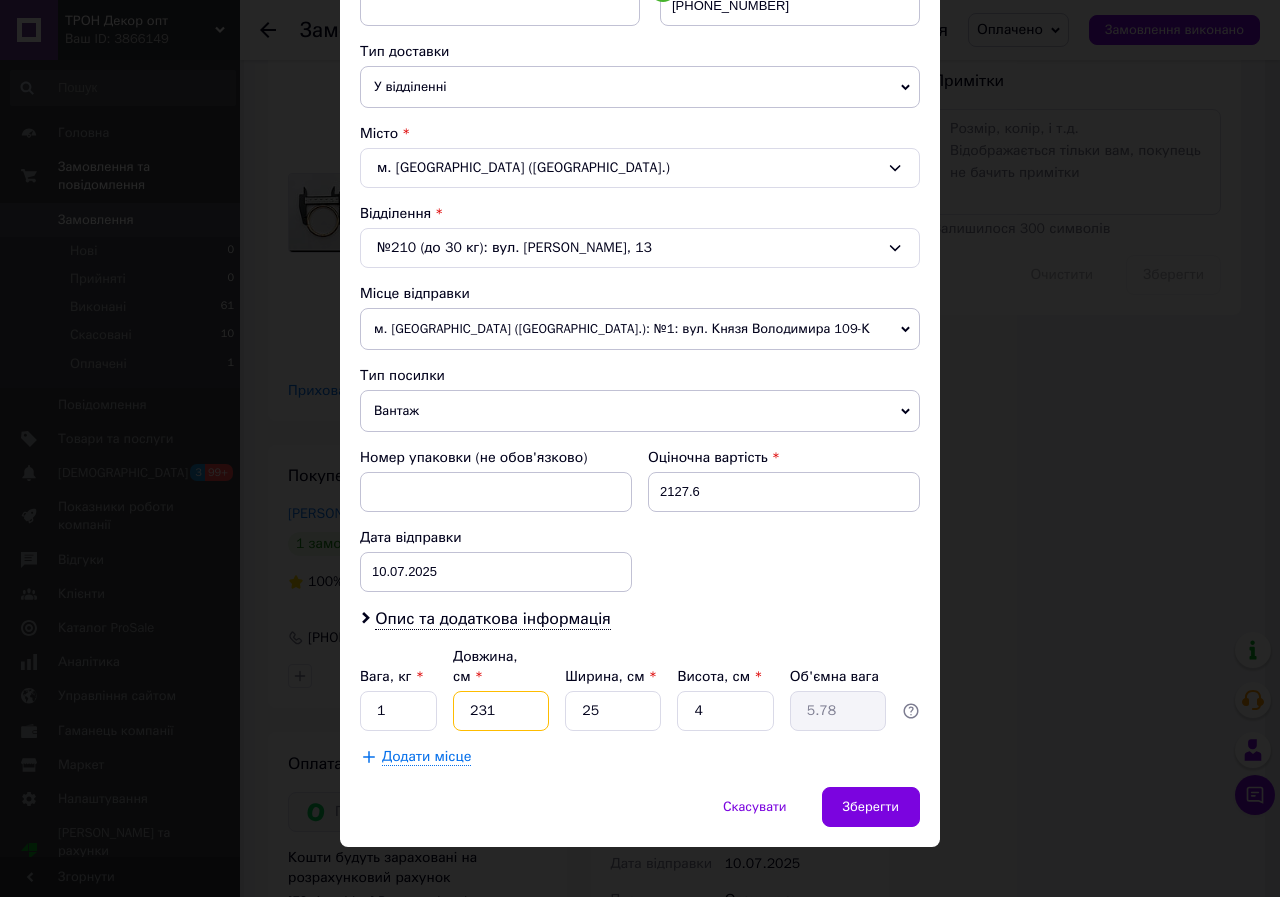 type on "23" 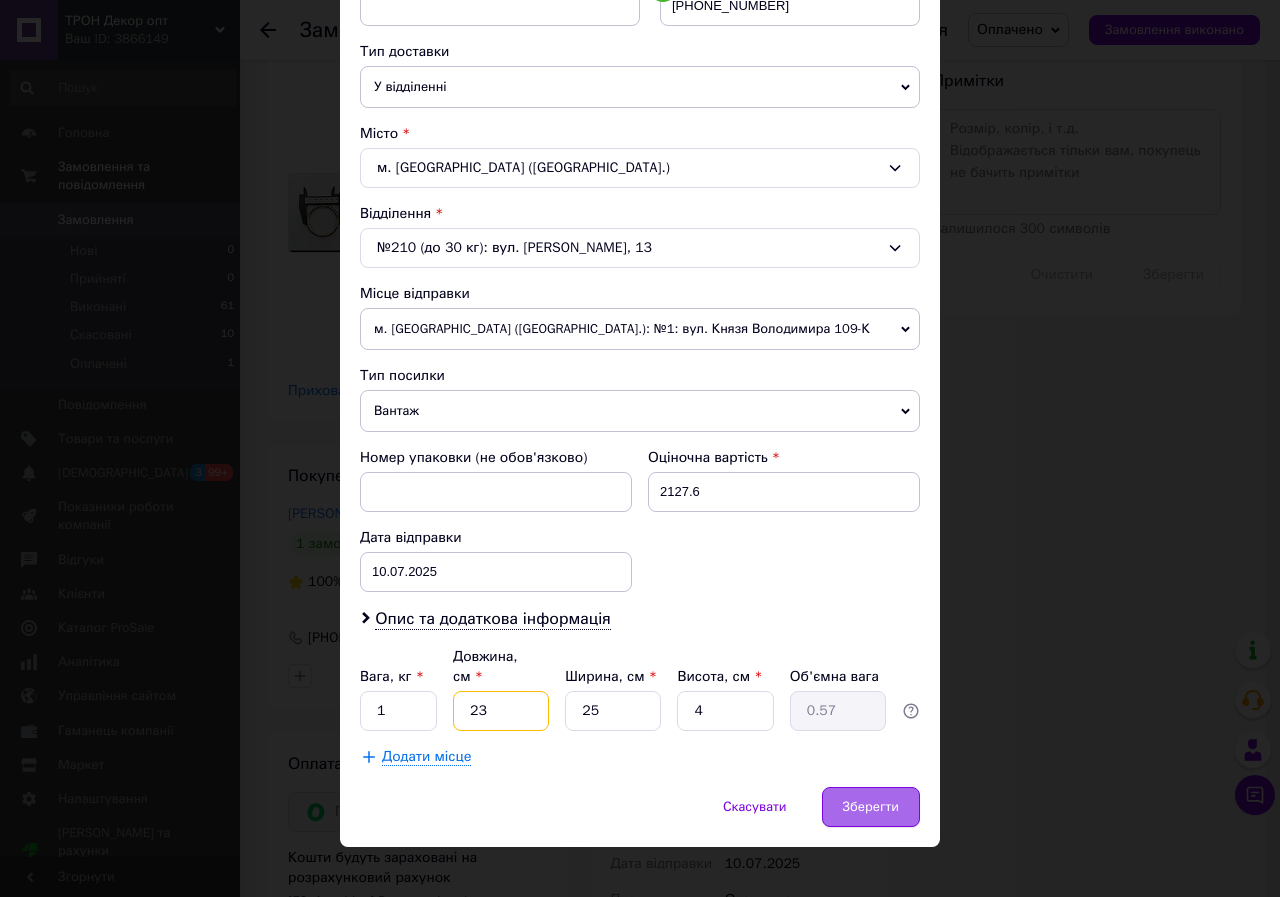 type on "23" 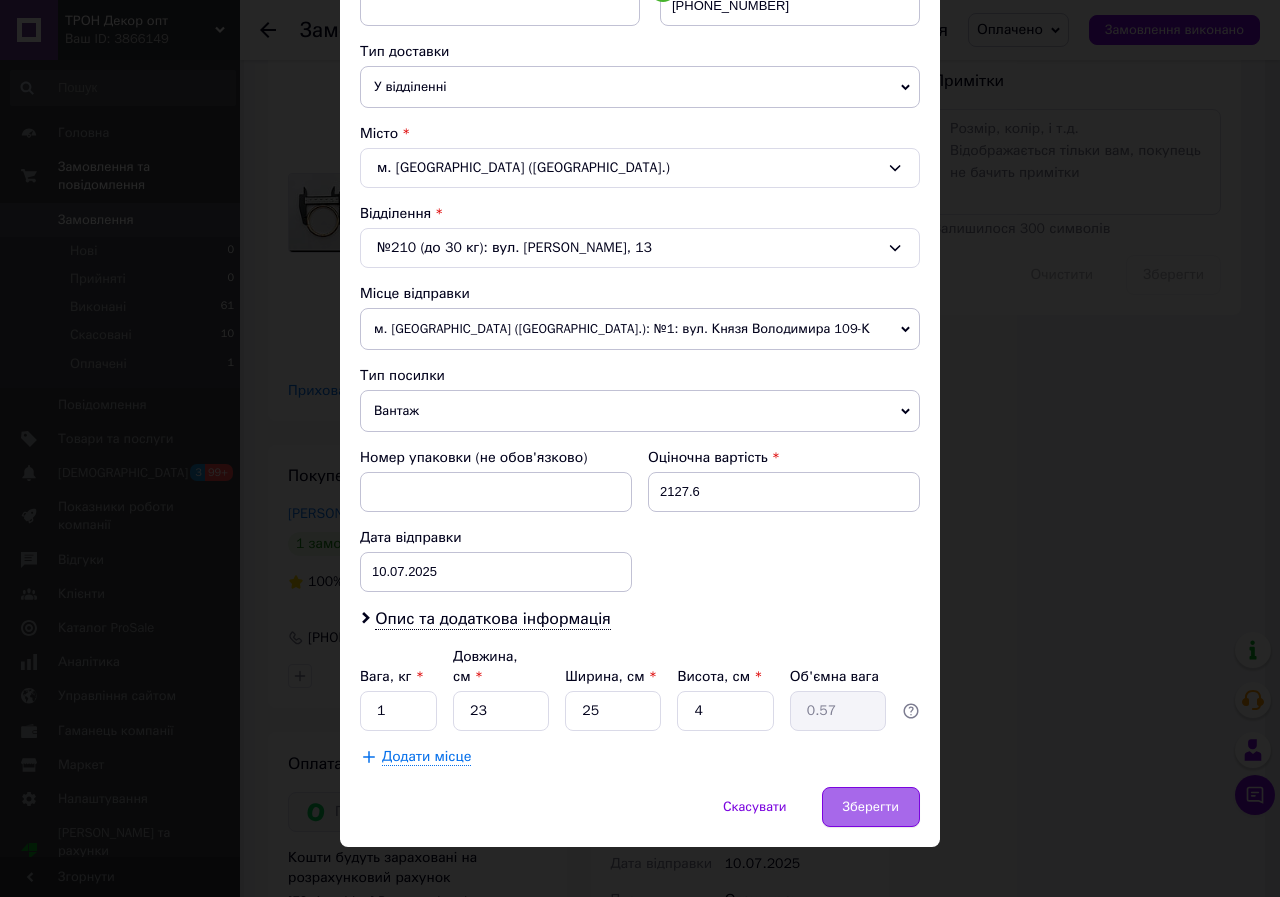 click on "Зберегти" at bounding box center (871, 807) 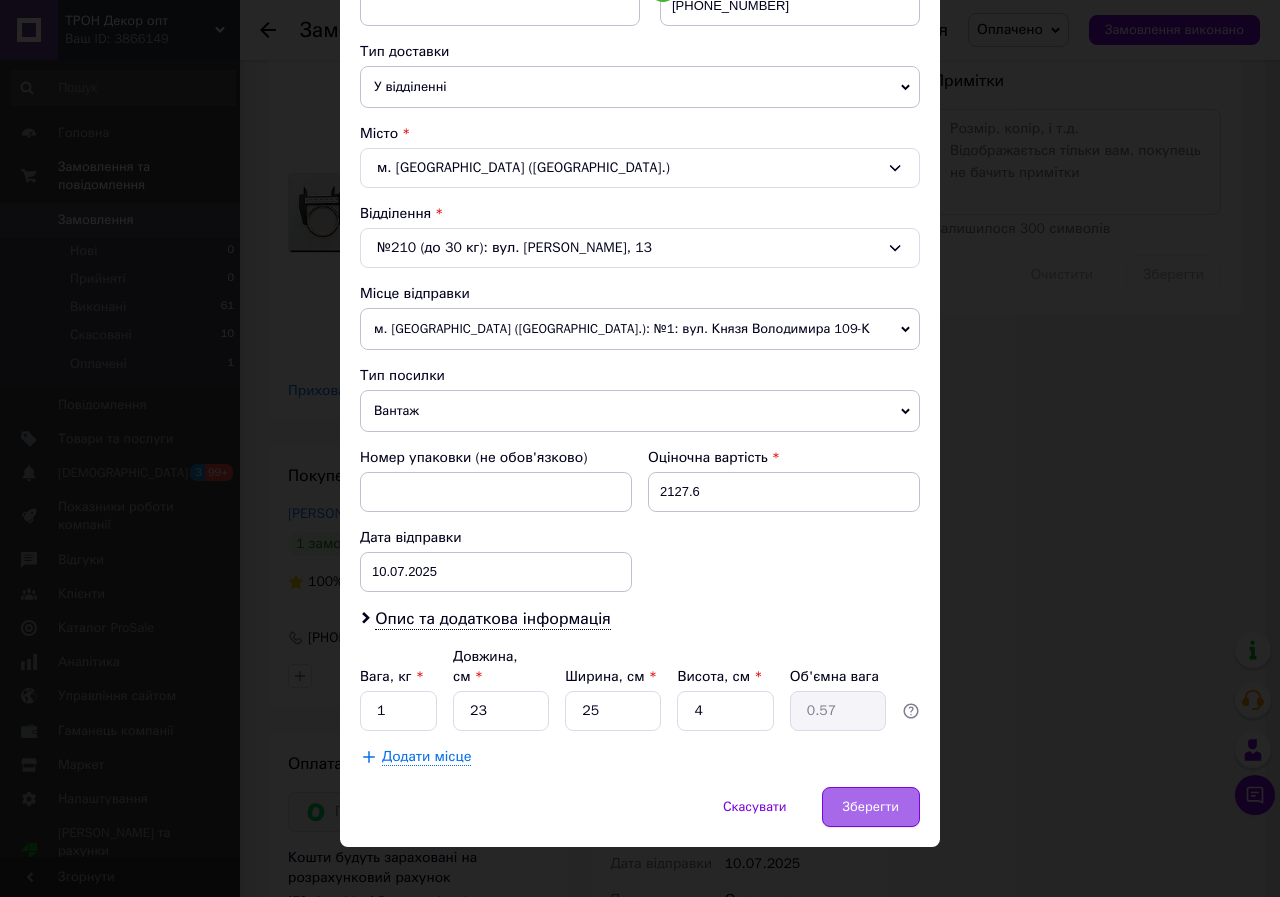 click on "Зберегти" at bounding box center (871, 807) 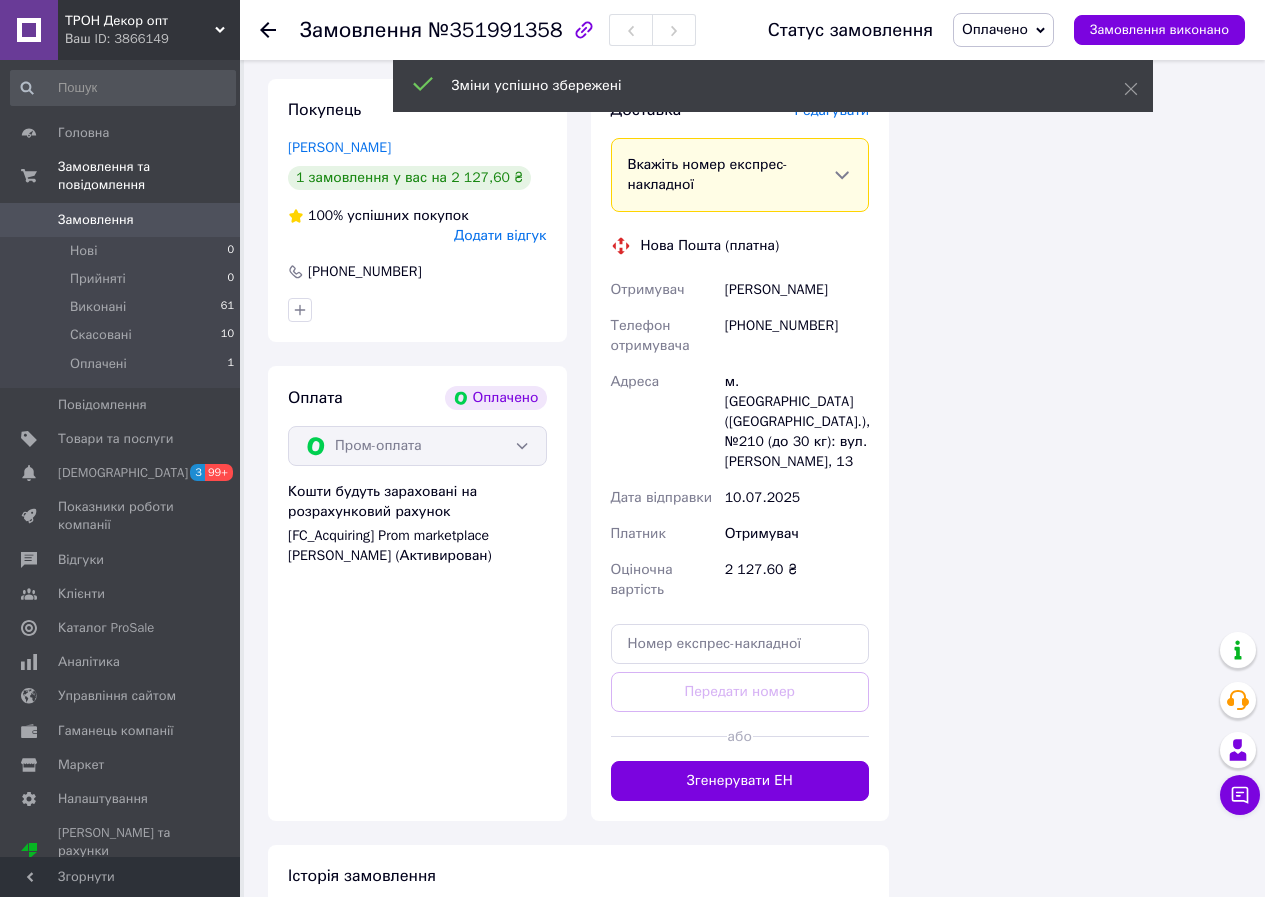scroll, scrollTop: 1600, scrollLeft: 0, axis: vertical 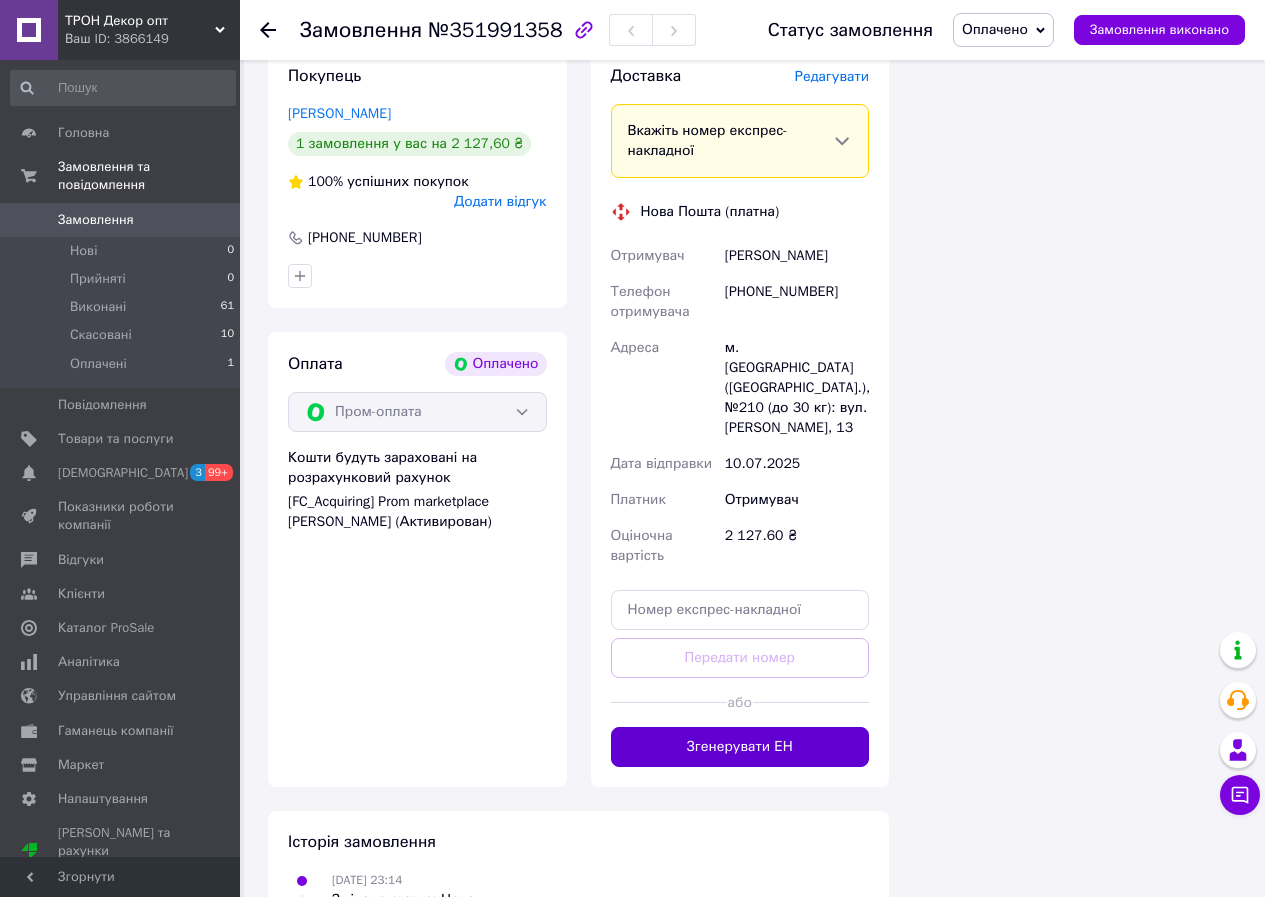 click on "Згенерувати ЕН" at bounding box center [740, 747] 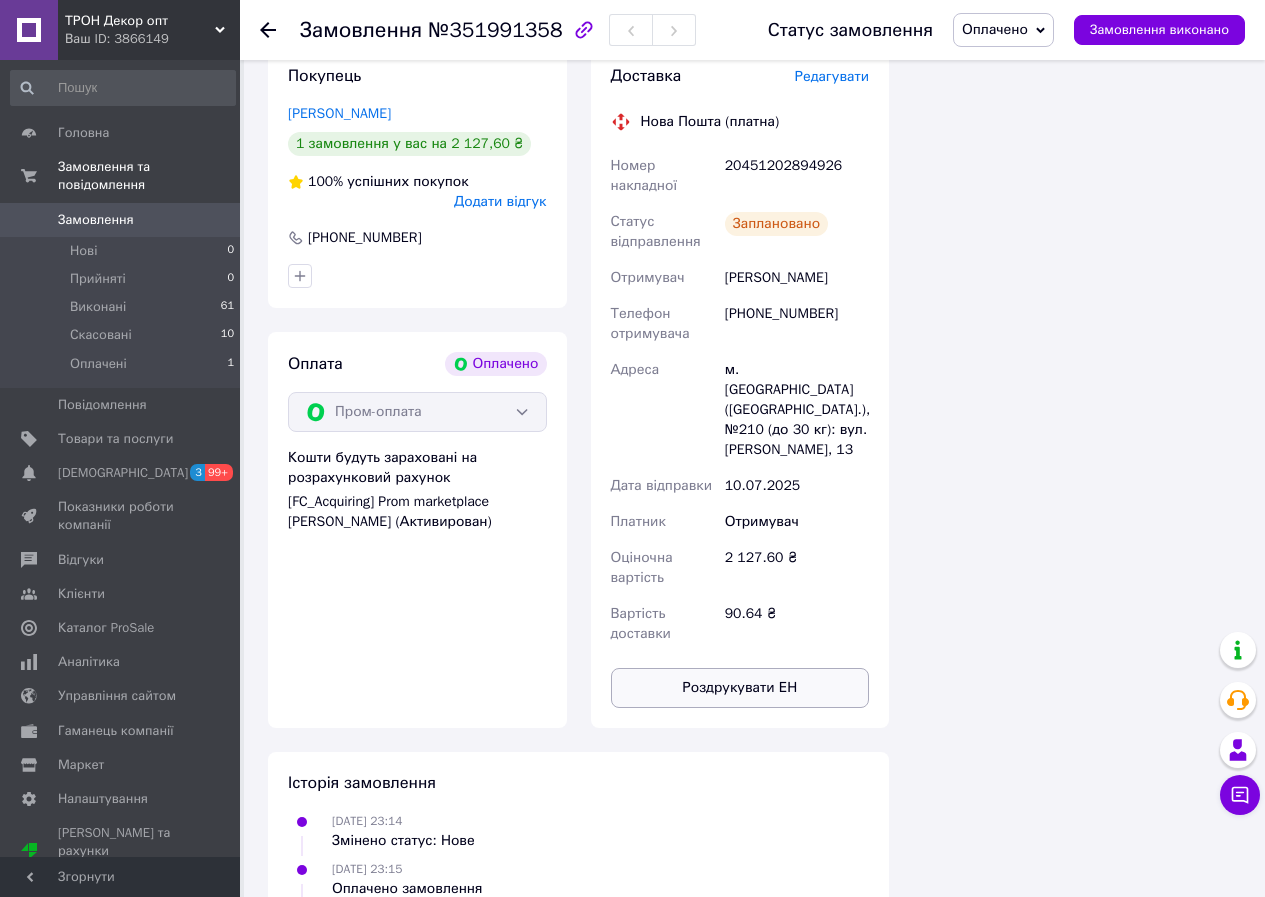 click on "Роздрукувати ЕН" at bounding box center [740, 688] 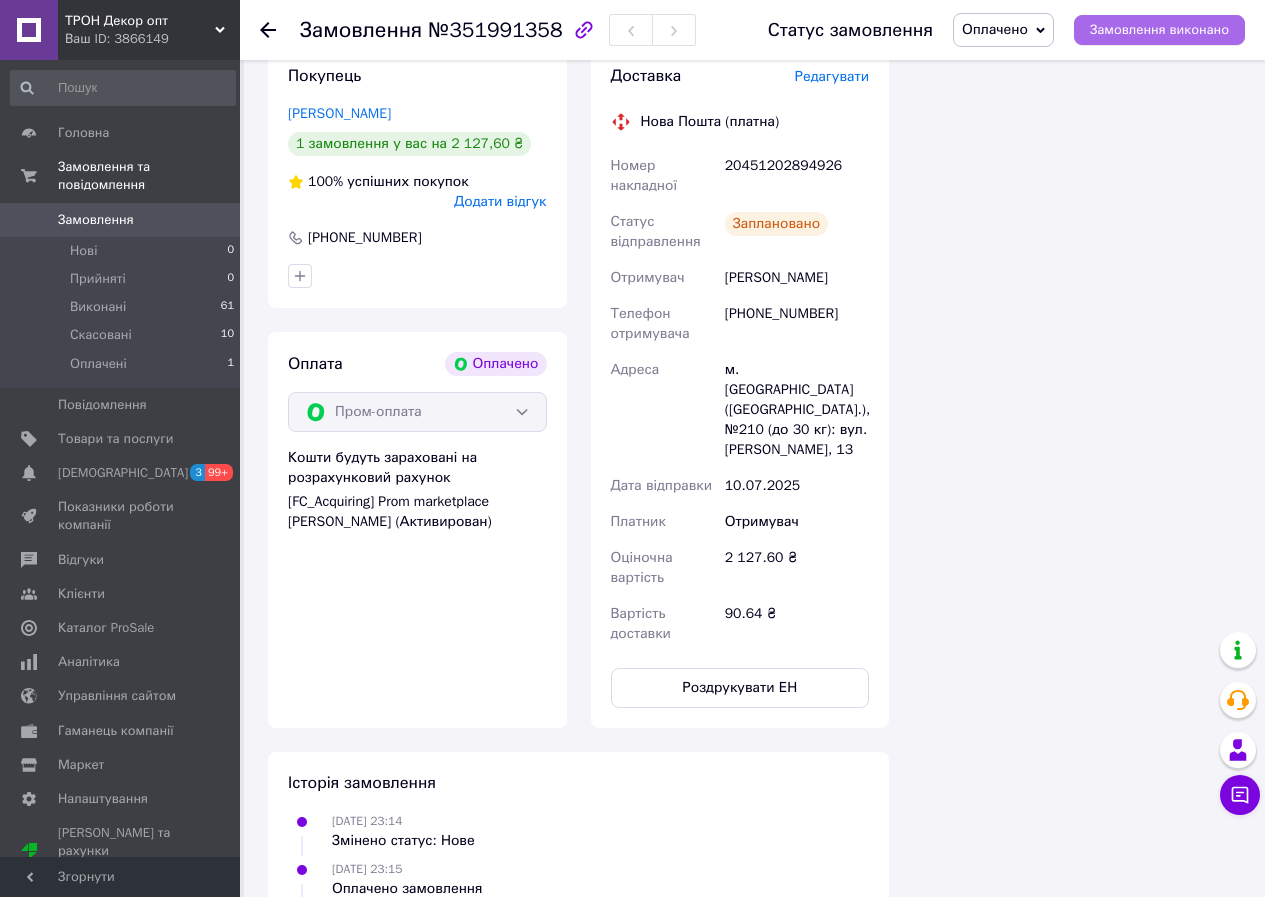 click on "Замовлення виконано" at bounding box center [1159, 30] 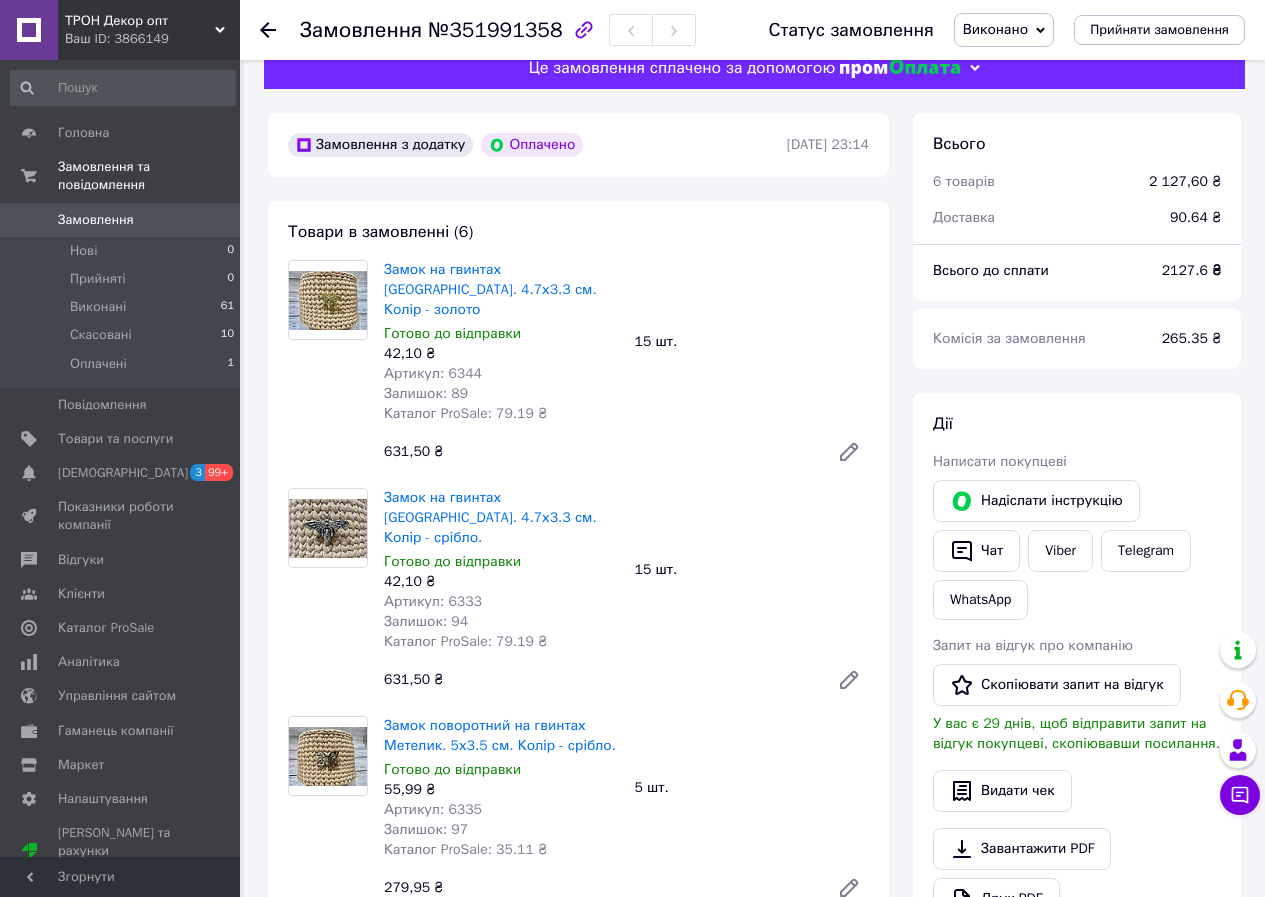 scroll, scrollTop: 0, scrollLeft: 0, axis: both 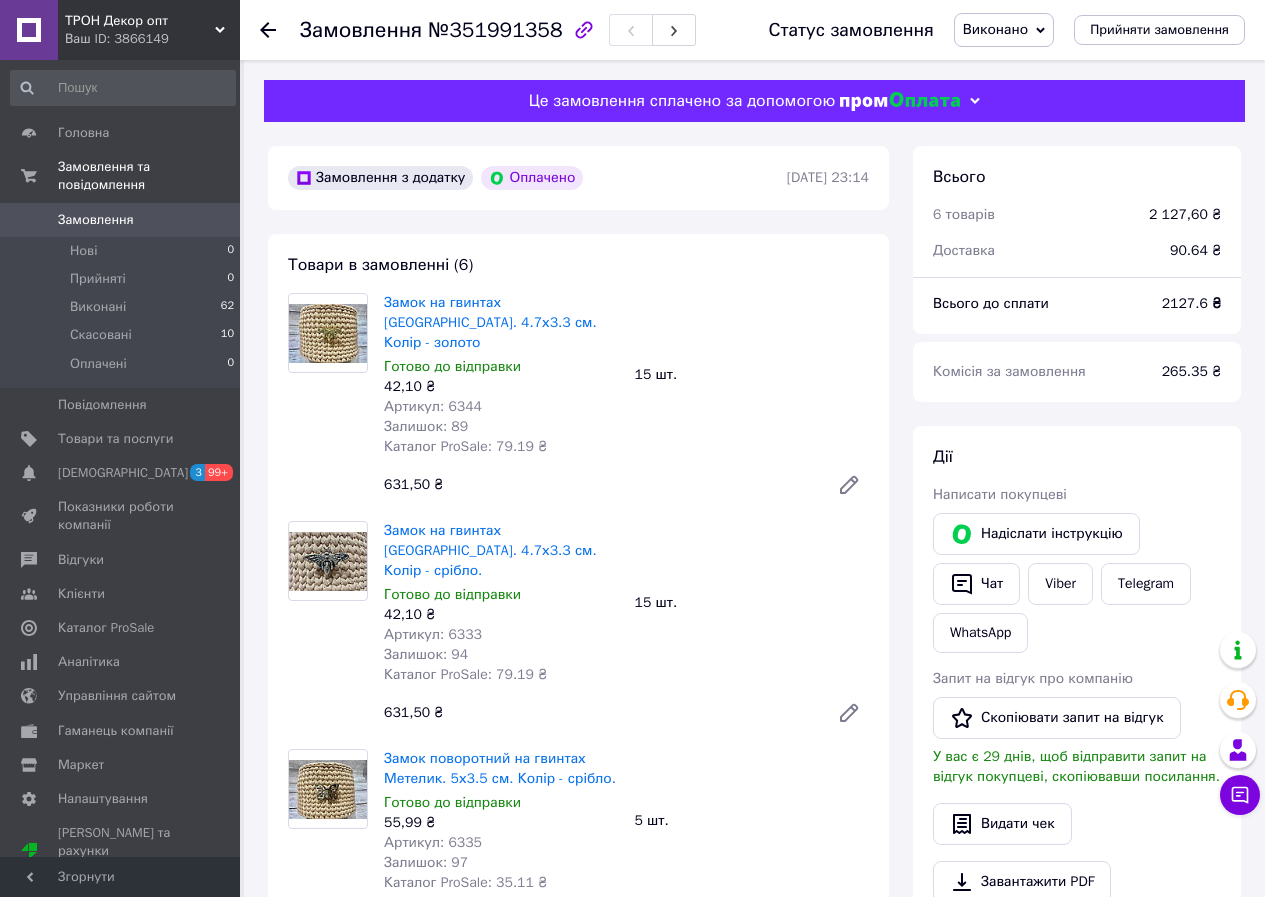 click 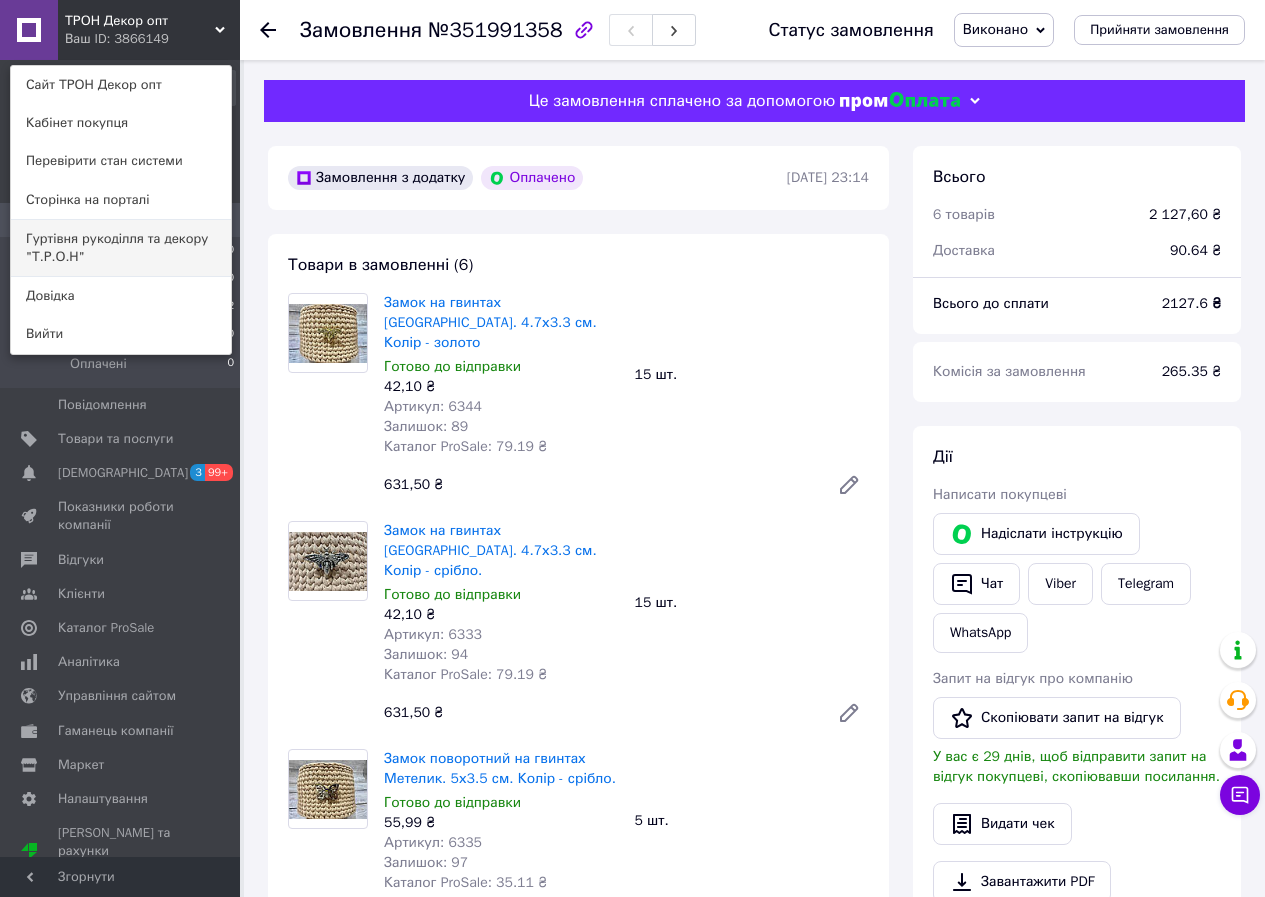 click on "Гуртівня рукоділля та декору "Т.Р.О.Н"" at bounding box center [121, 248] 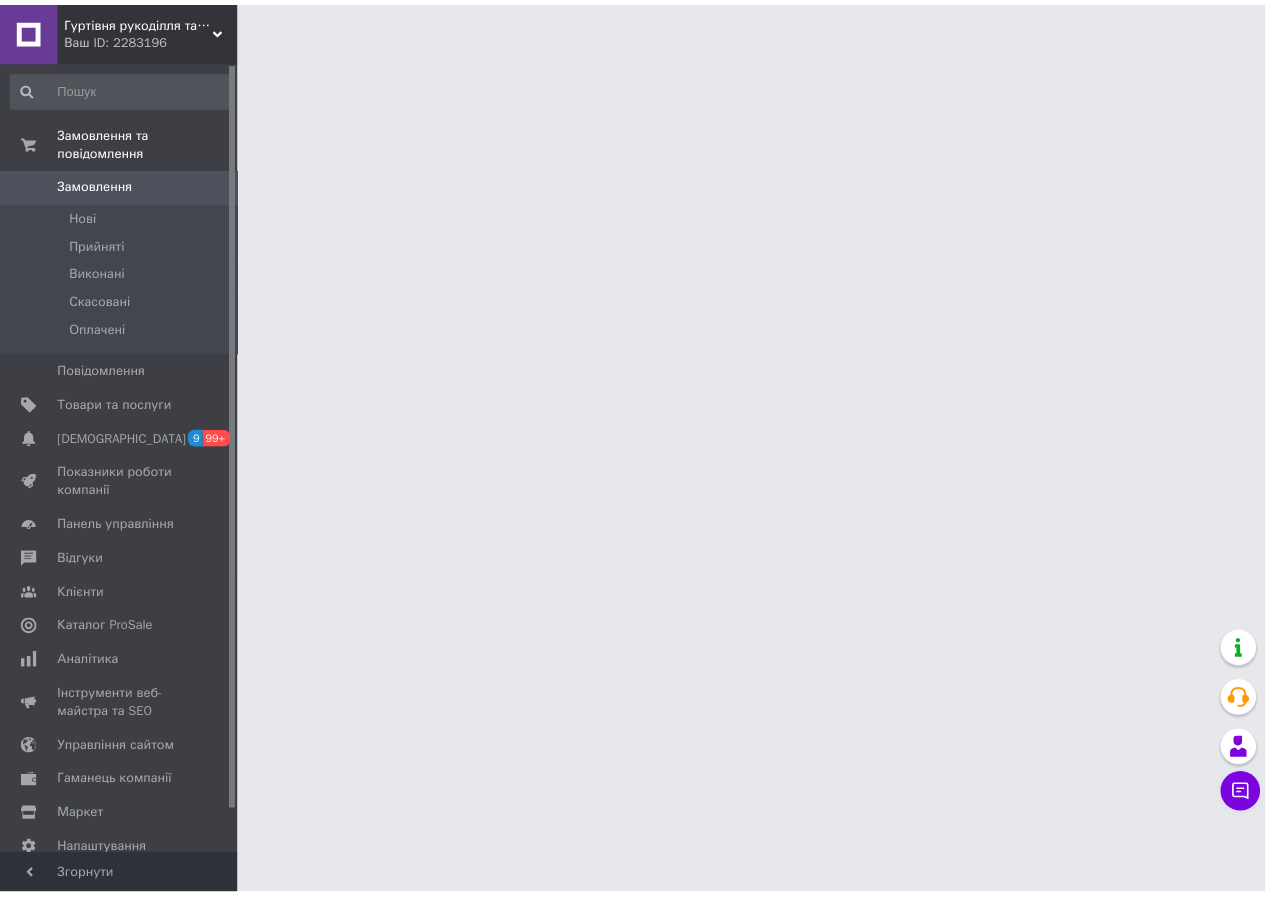 scroll, scrollTop: 0, scrollLeft: 0, axis: both 